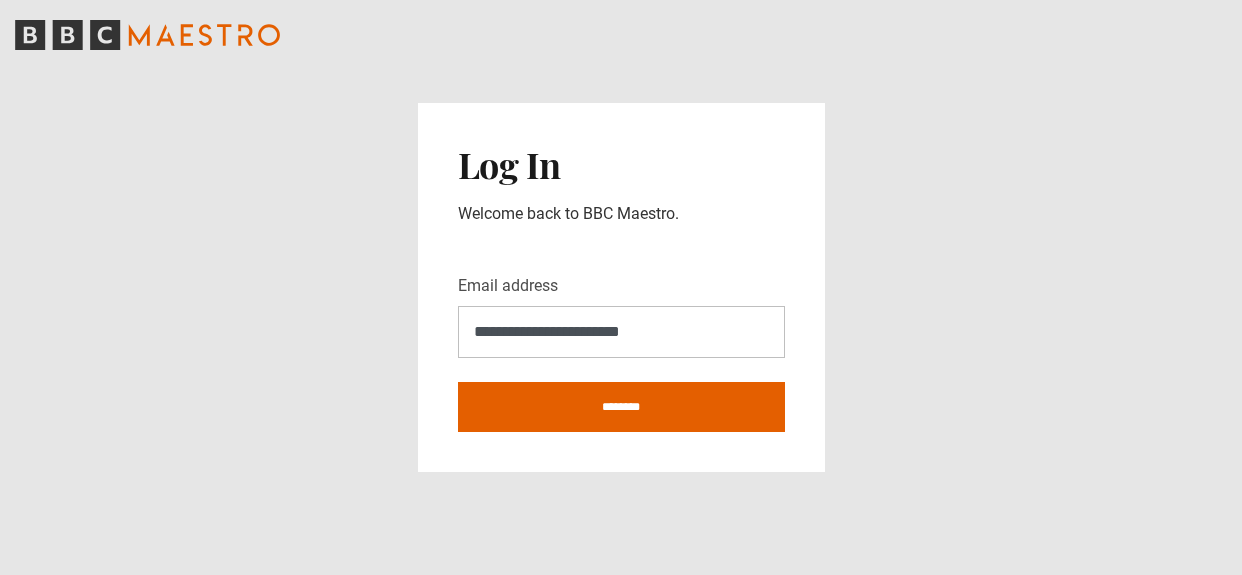 scroll, scrollTop: 0, scrollLeft: 0, axis: both 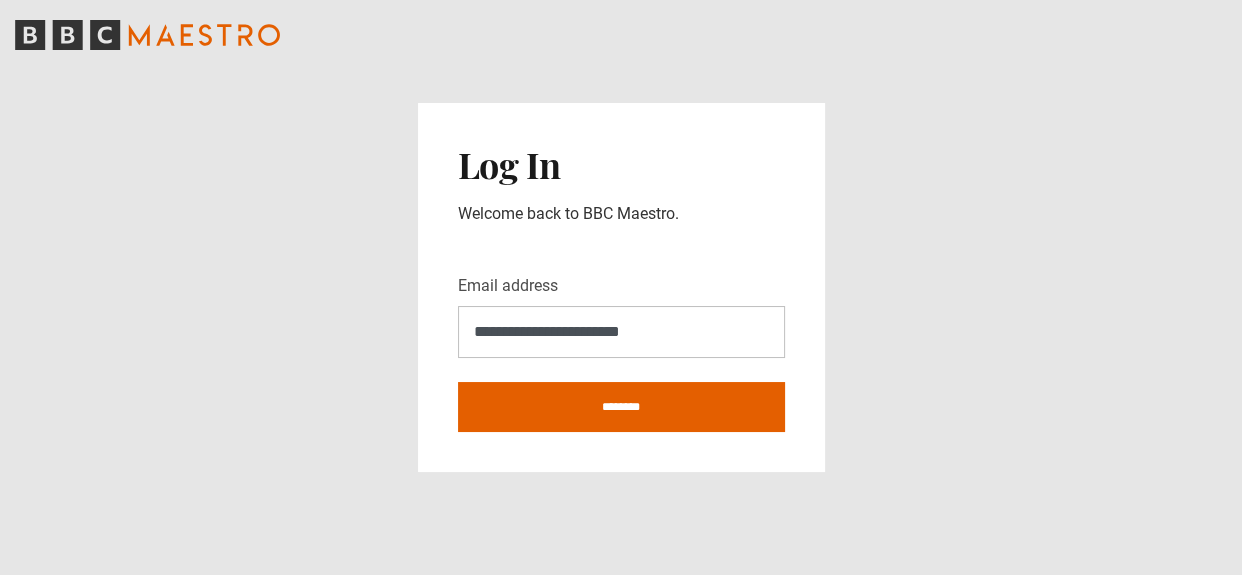 click on "********" at bounding box center (621, 407) 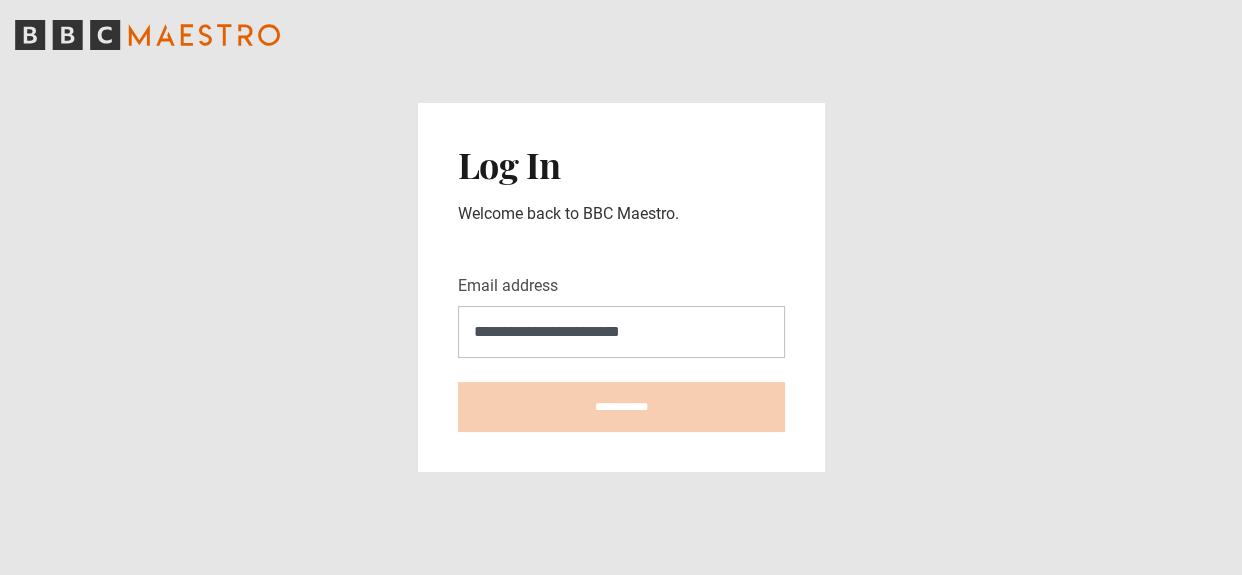 type on "**********" 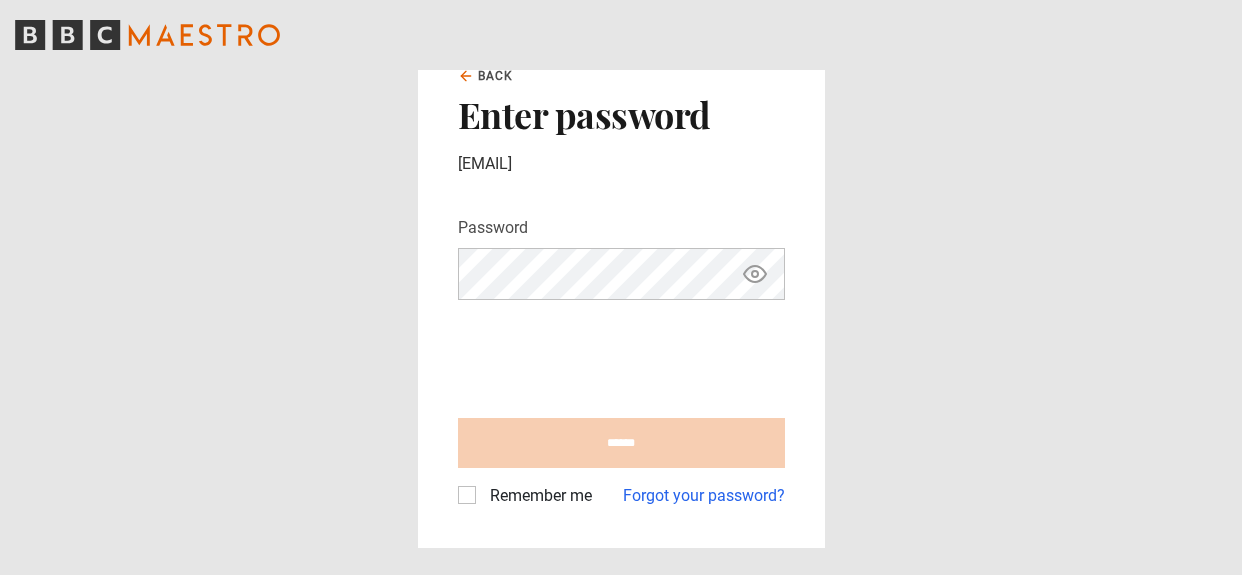 scroll, scrollTop: 0, scrollLeft: 0, axis: both 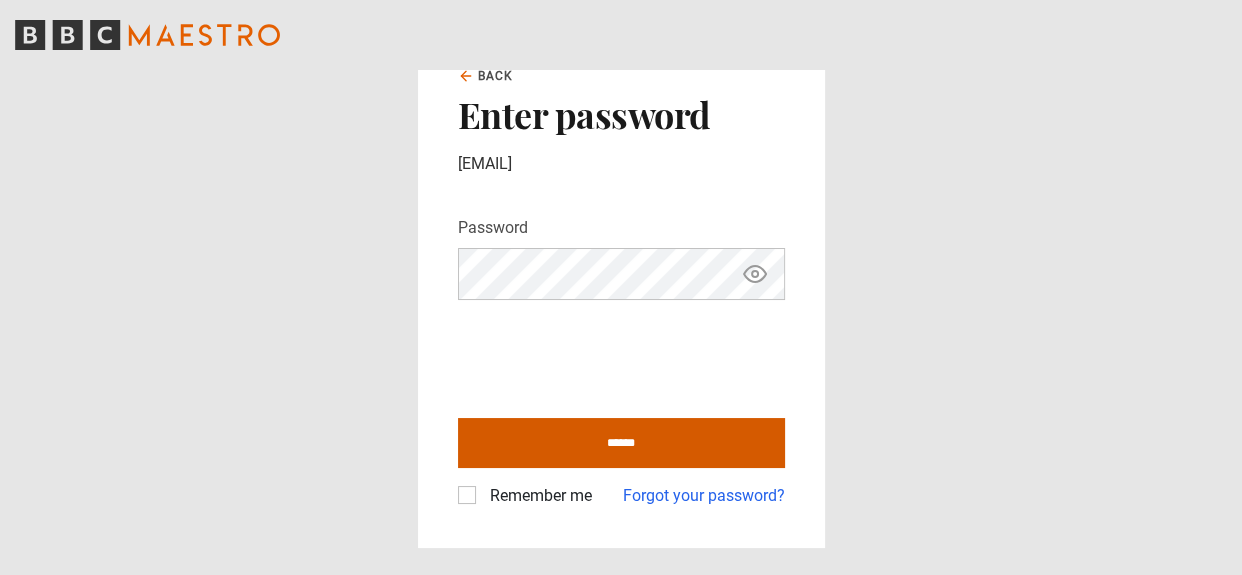 click on "******" at bounding box center [621, 443] 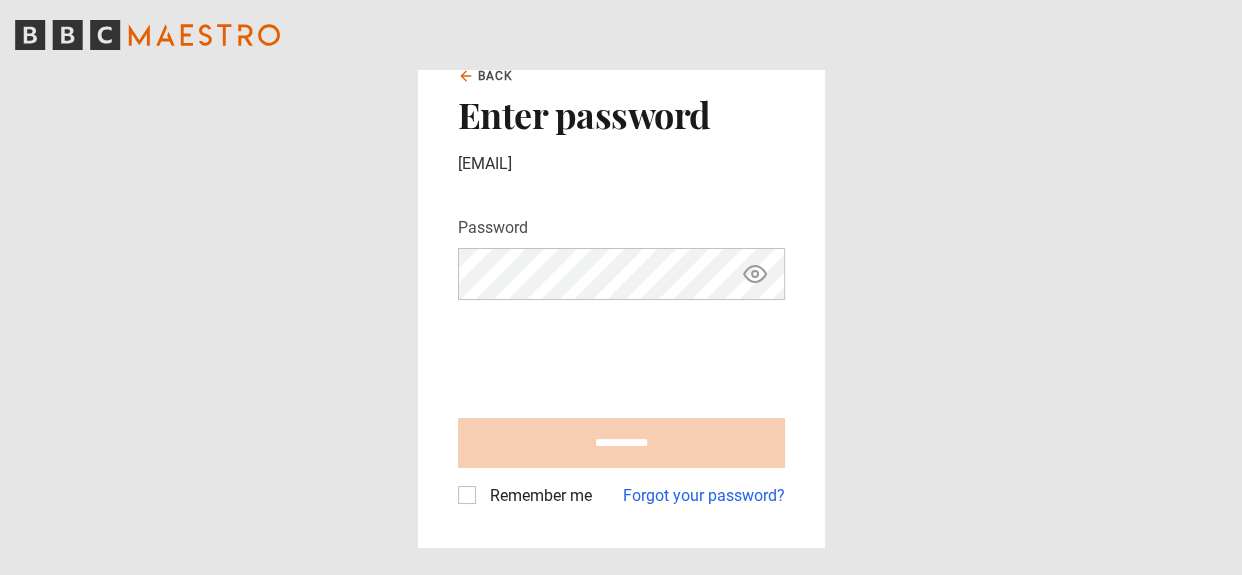 type on "**********" 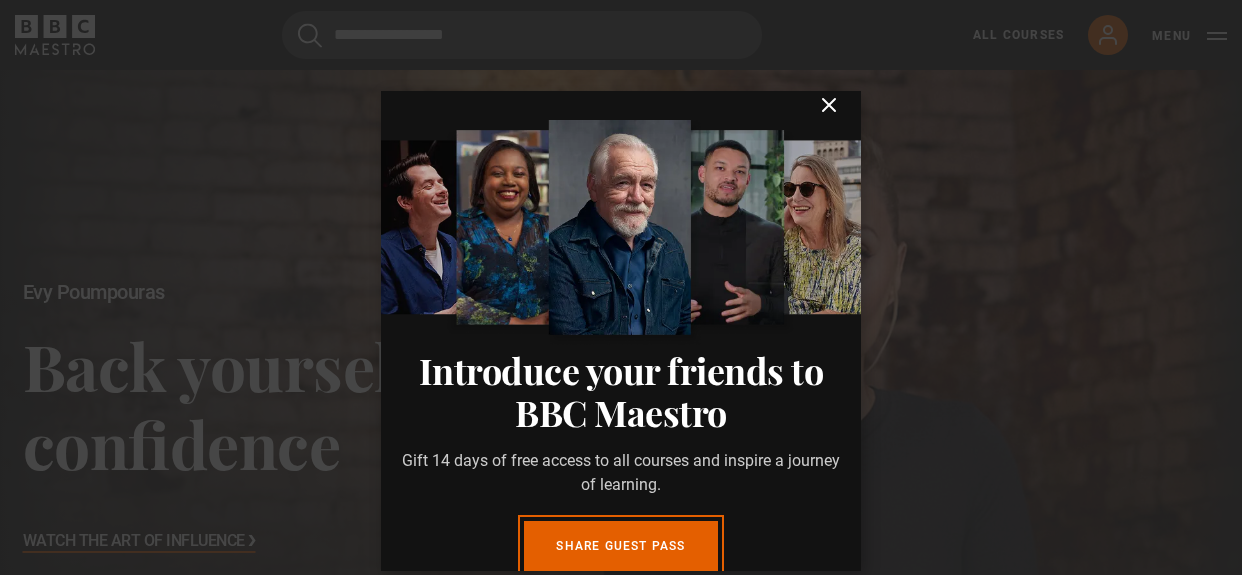 scroll, scrollTop: 0, scrollLeft: 0, axis: both 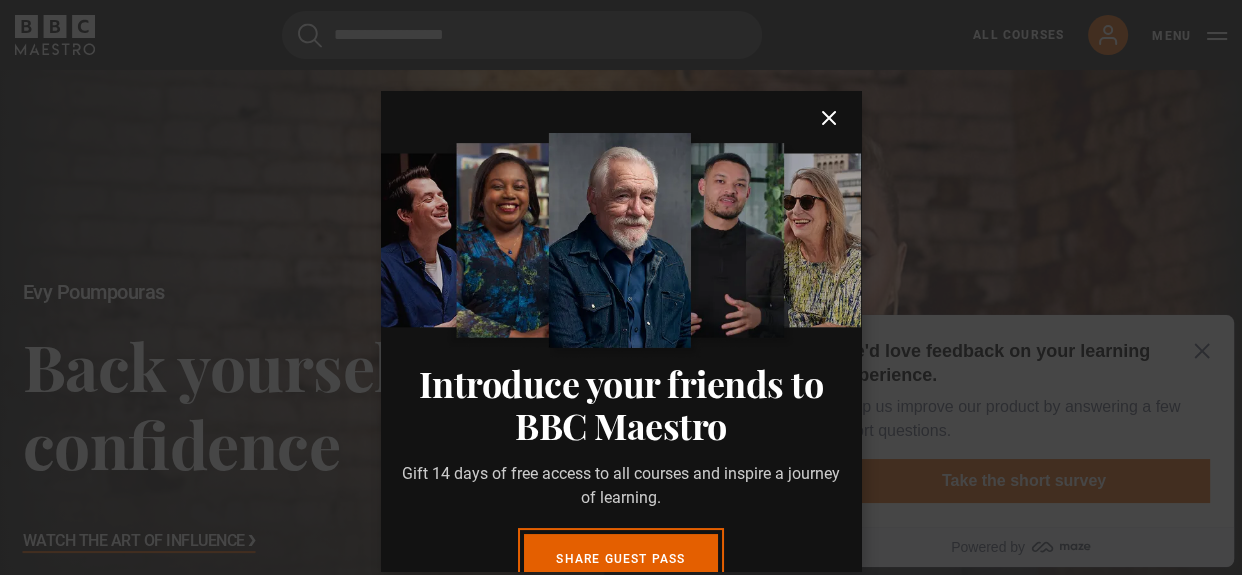 click 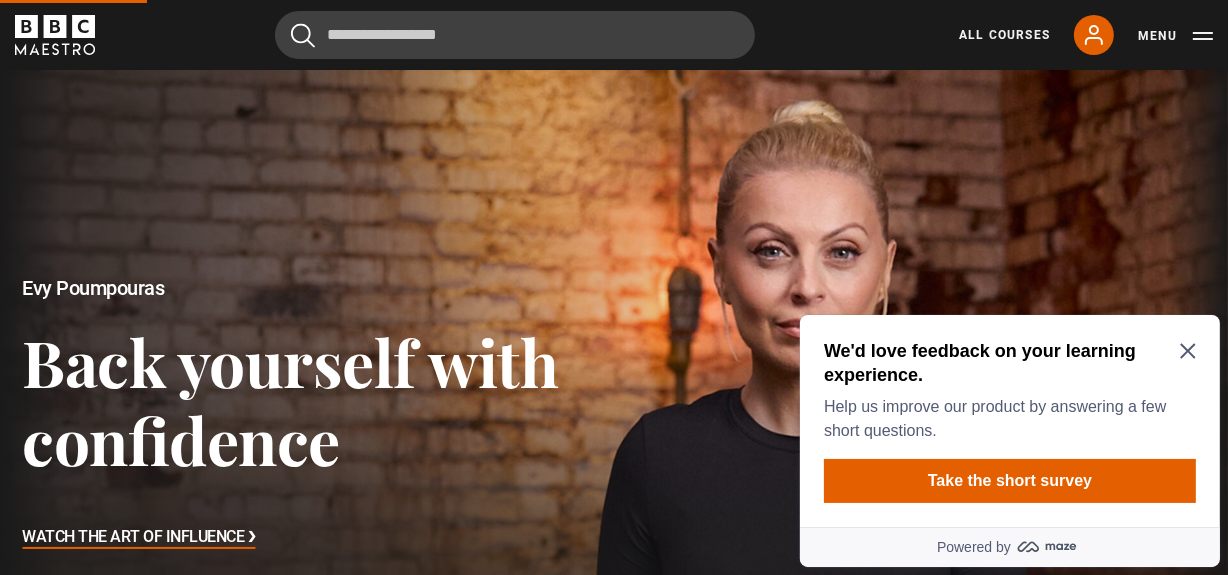 click 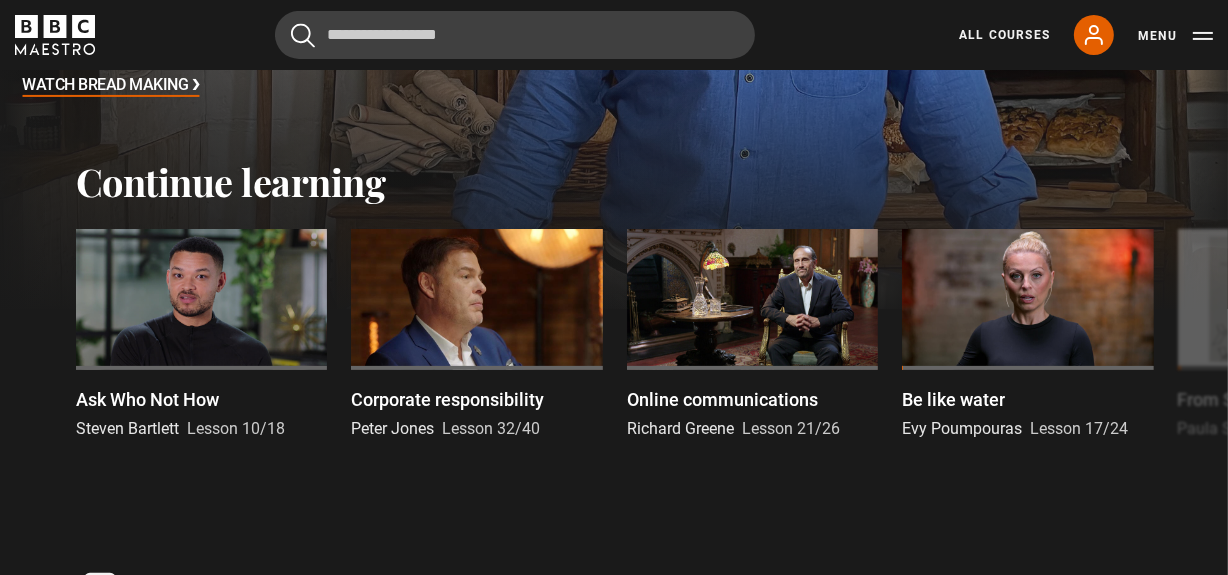 scroll, scrollTop: 454, scrollLeft: 0, axis: vertical 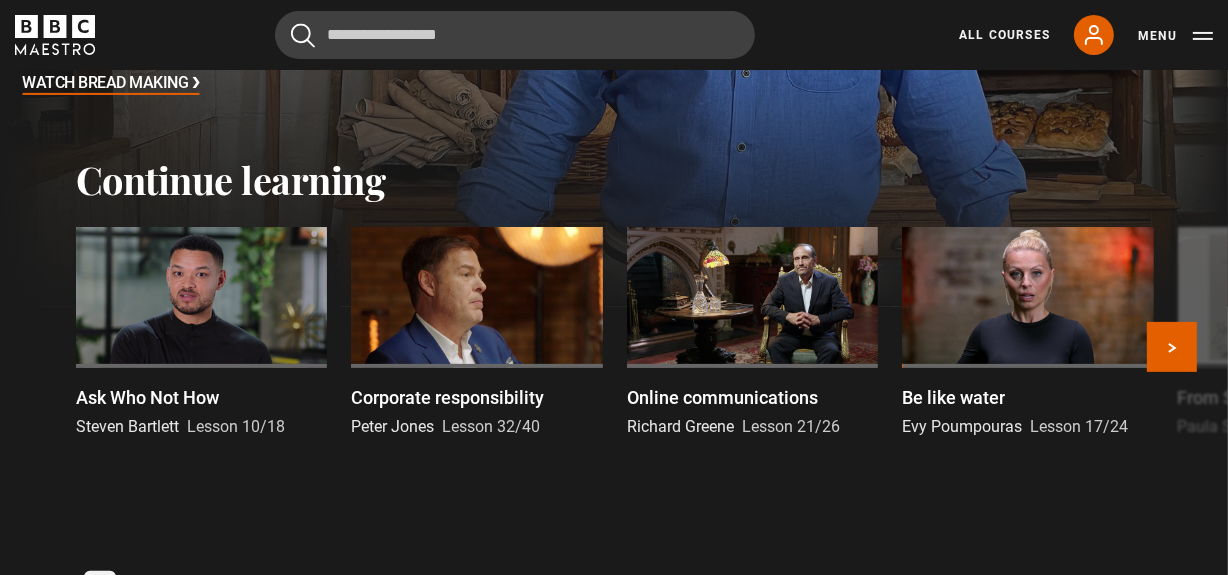 click on "Be like water" at bounding box center [953, 397] 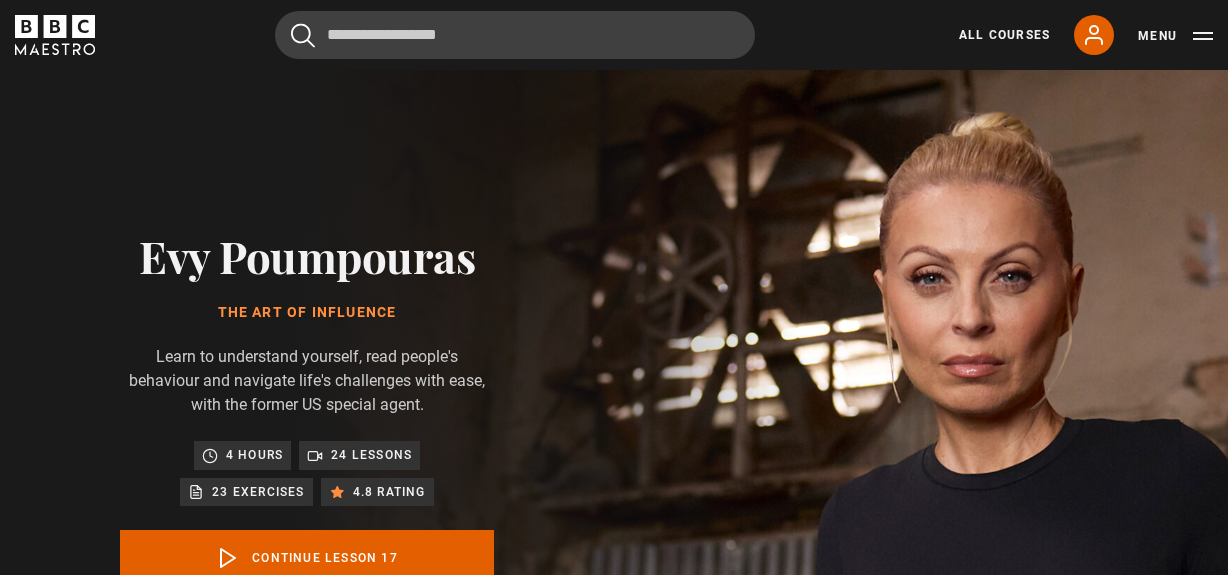 scroll, scrollTop: 828, scrollLeft: 0, axis: vertical 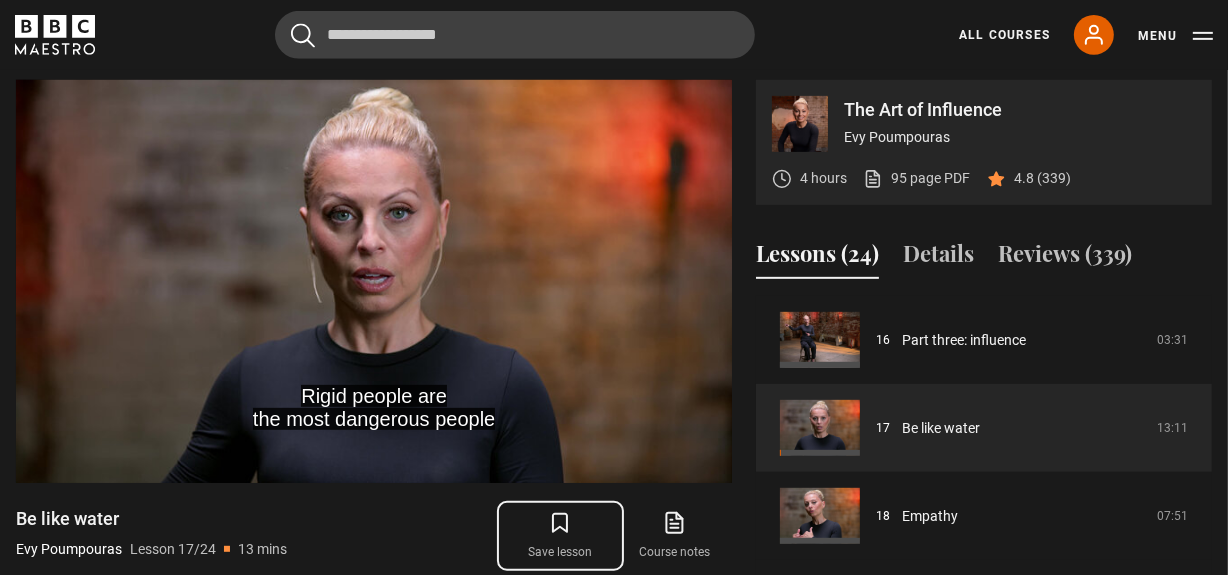 click 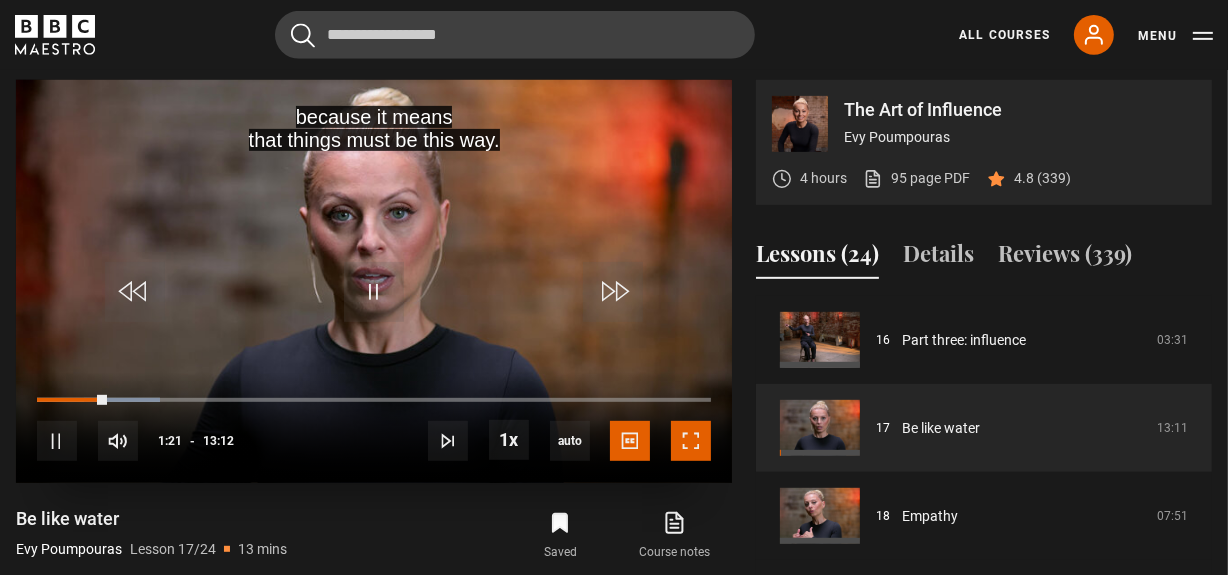 click at bounding box center (691, 441) 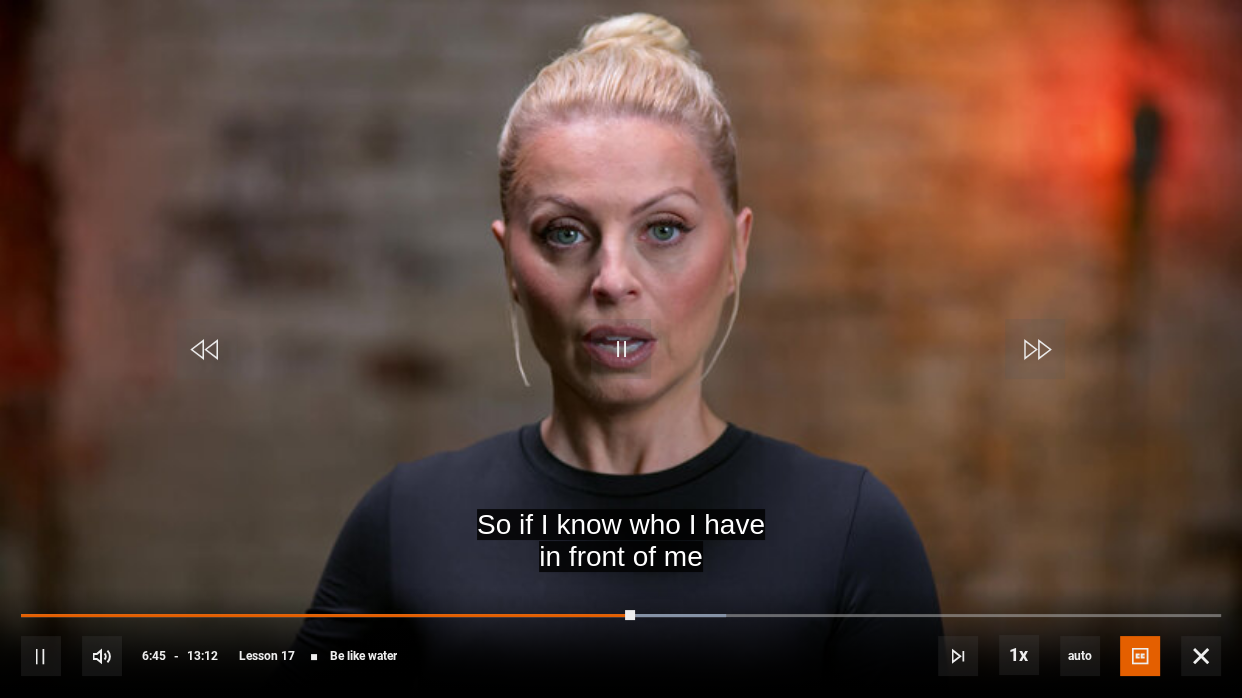 click at bounding box center [621, 349] 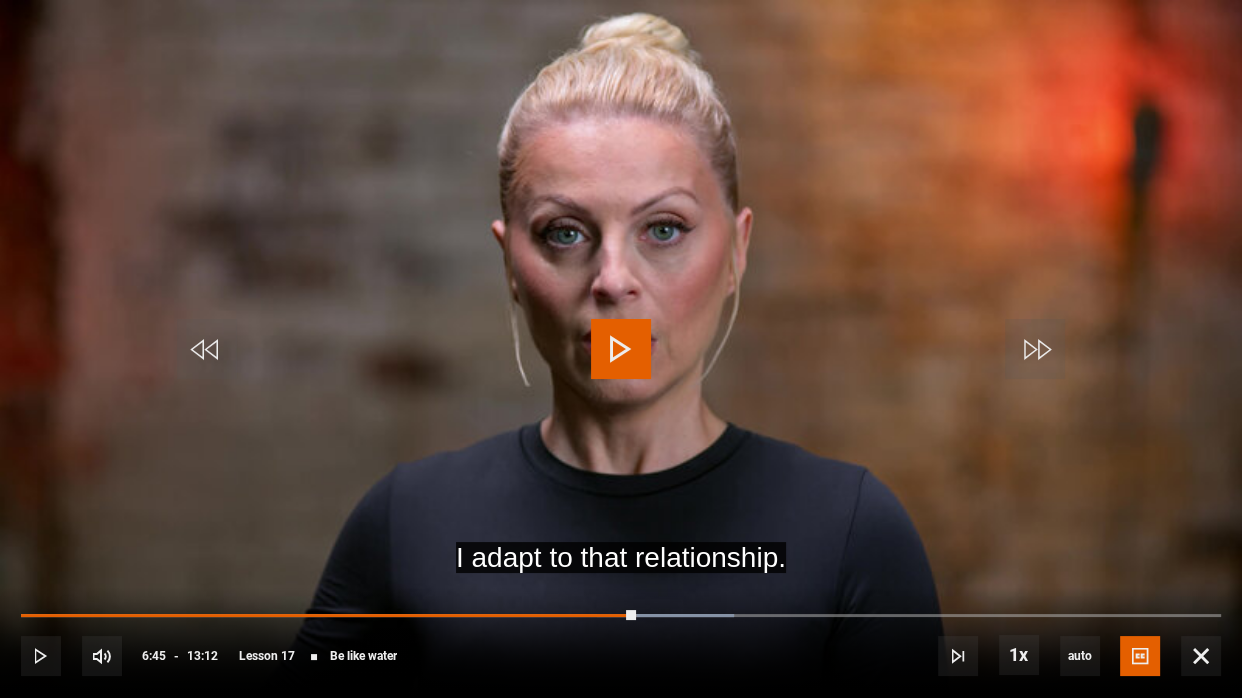 click at bounding box center (621, 349) 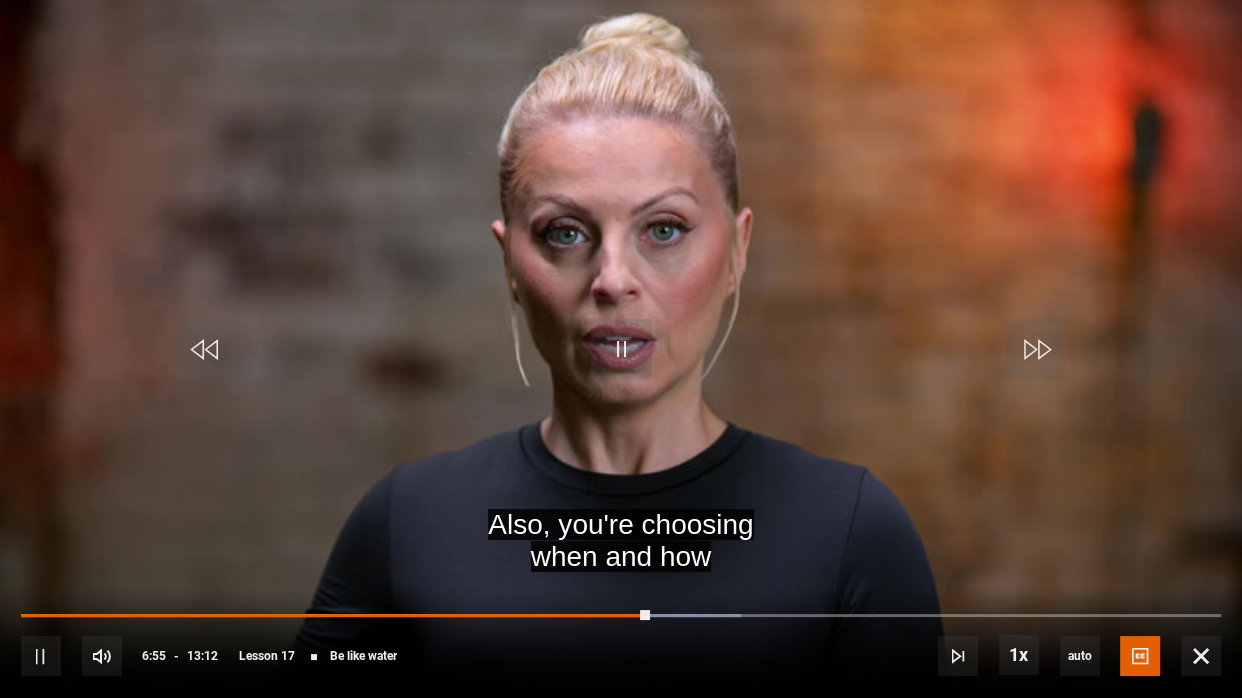 click at bounding box center (621, 349) 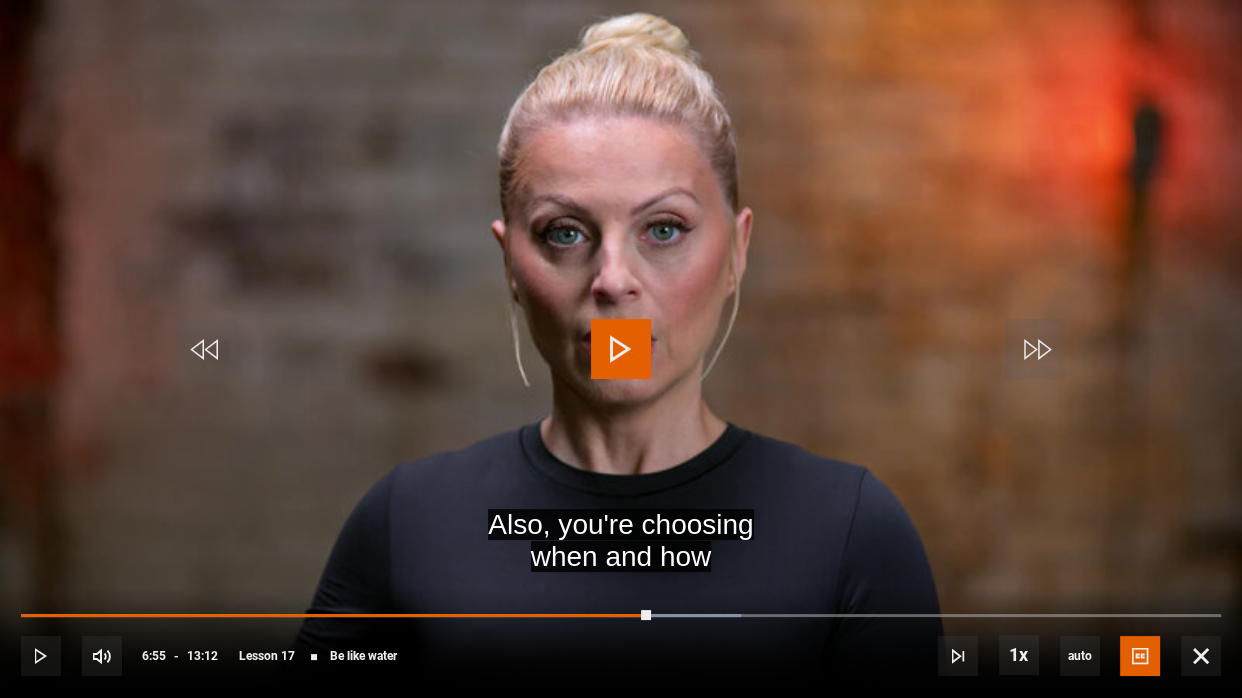 click at bounding box center [621, 349] 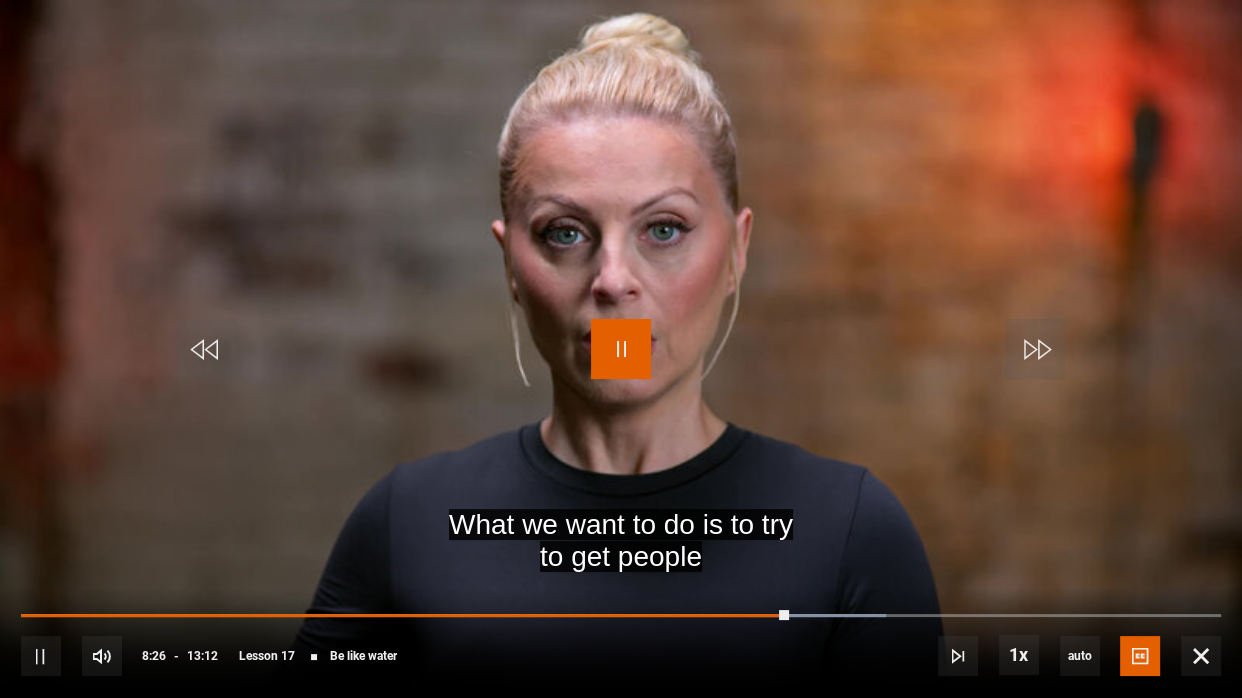 click at bounding box center (621, 349) 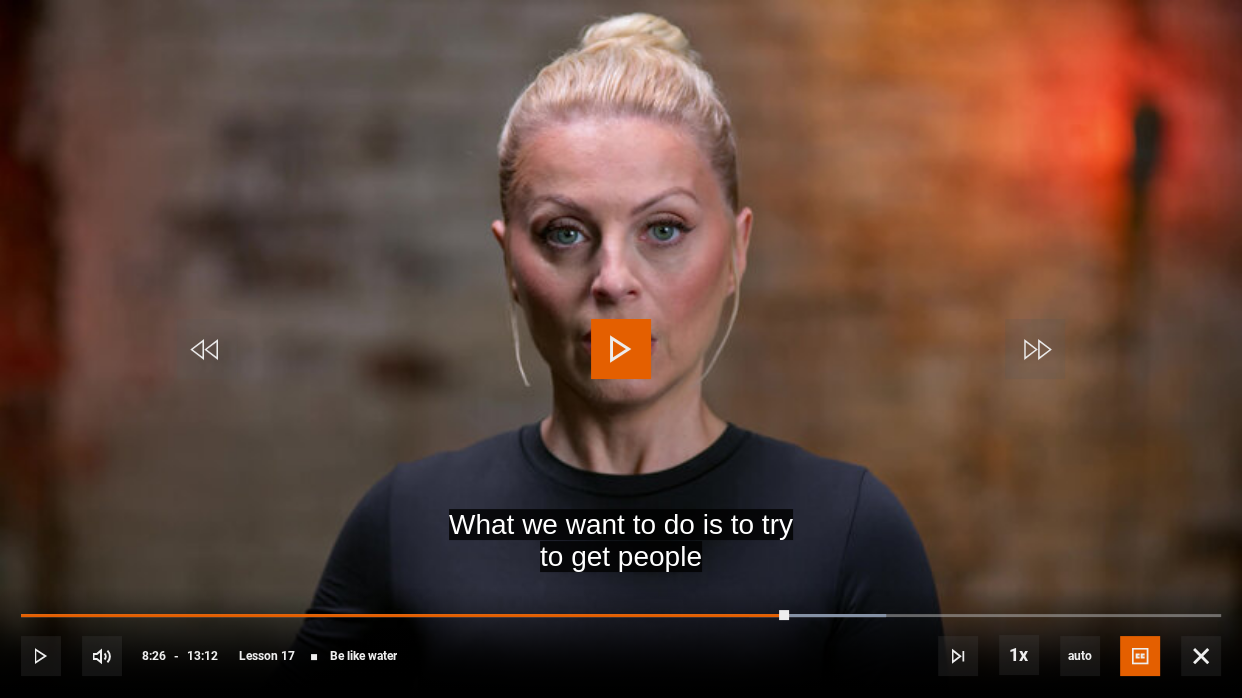 click at bounding box center (621, 349) 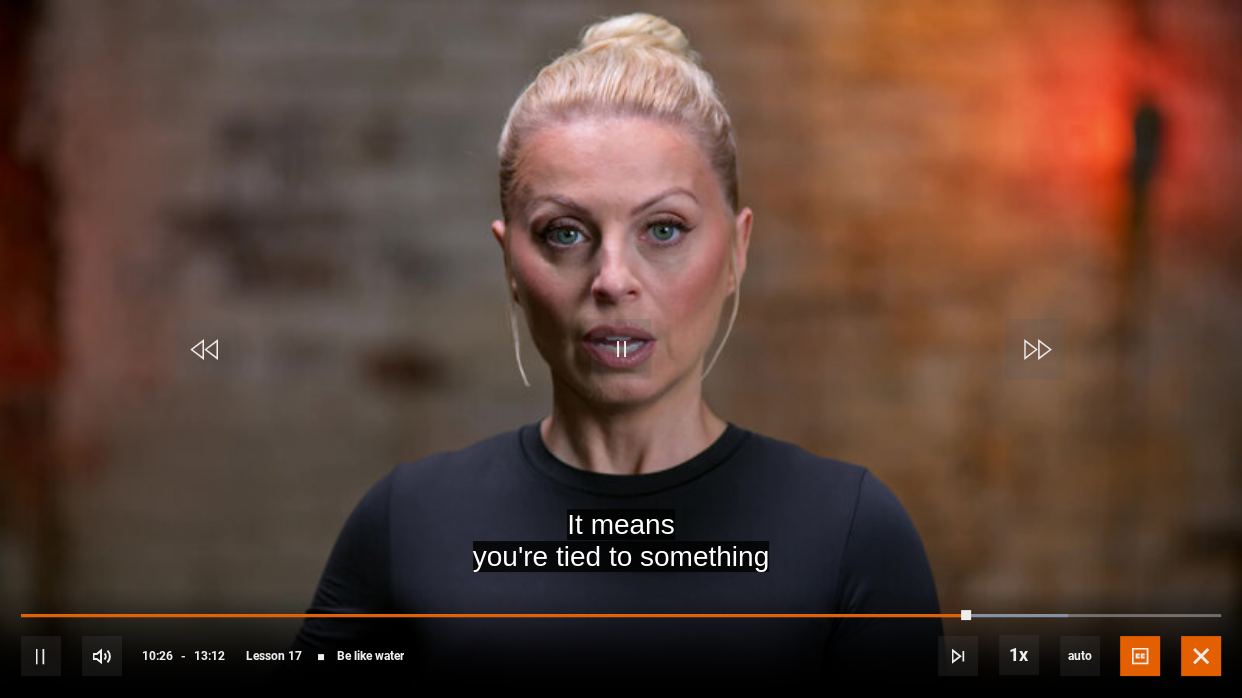 click at bounding box center (1201, 656) 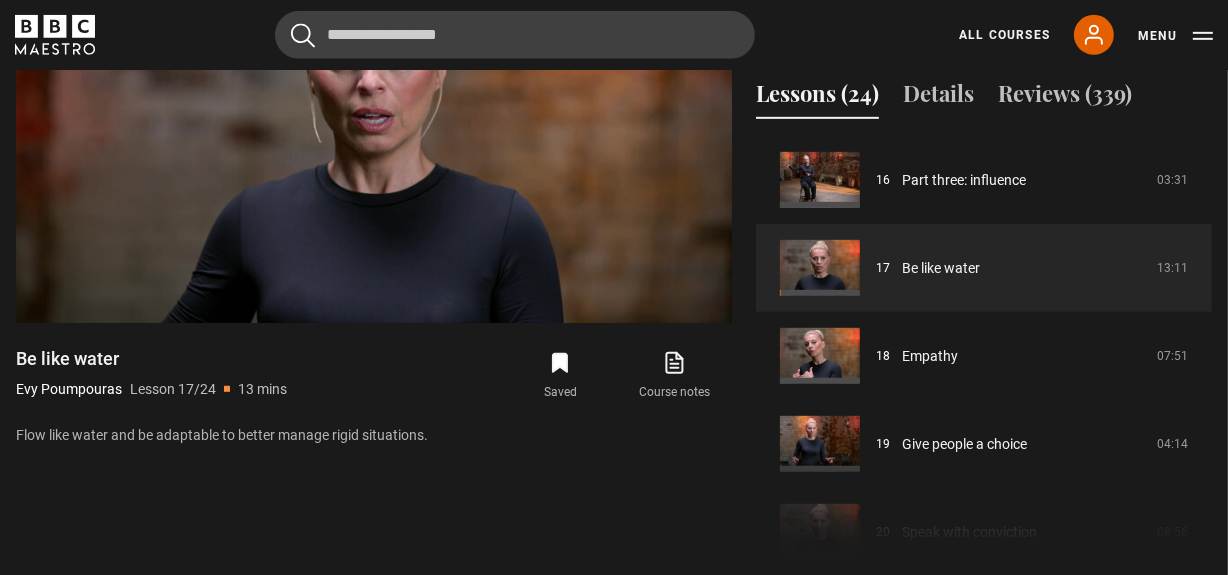 scroll, scrollTop: 1010, scrollLeft: 0, axis: vertical 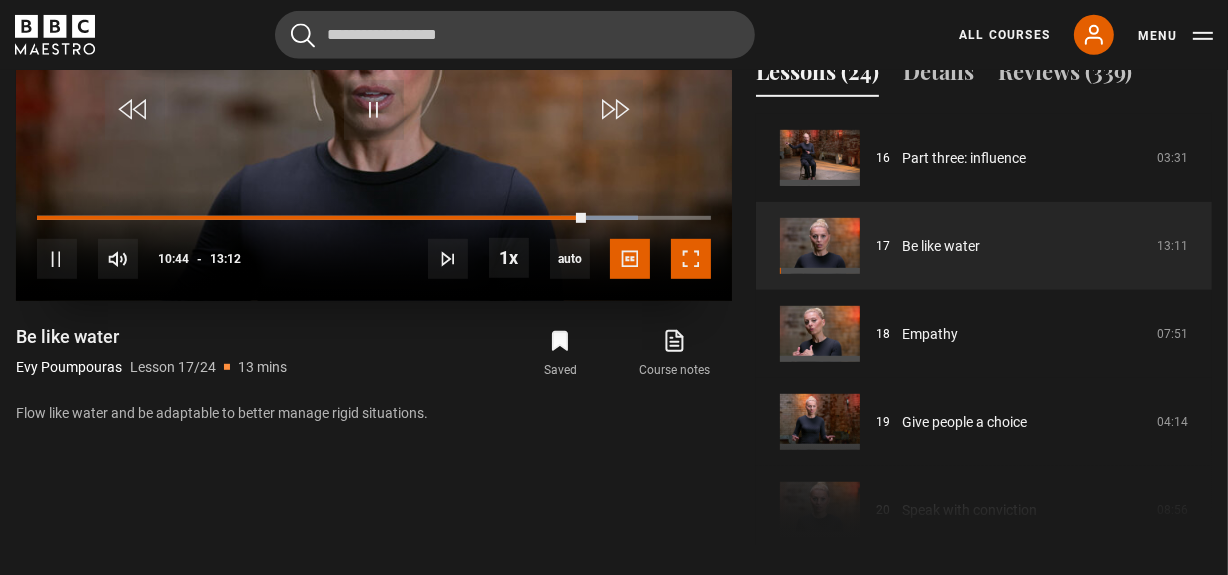 click at bounding box center (691, 259) 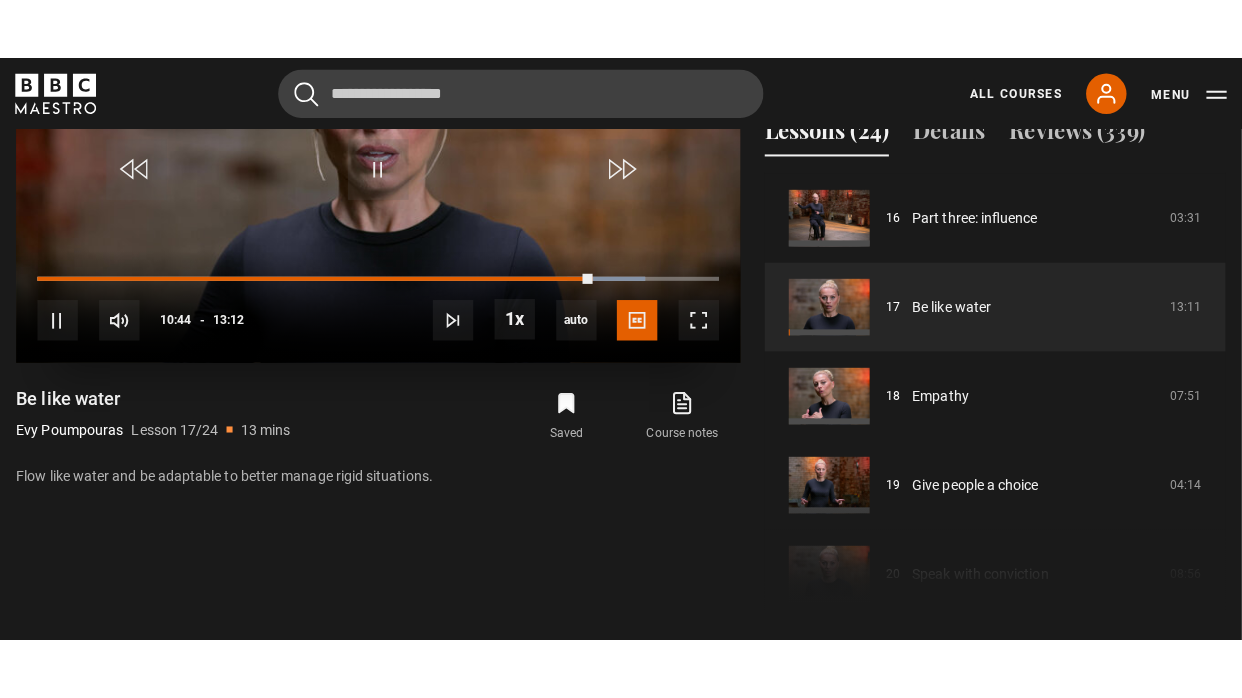 scroll, scrollTop: 908, scrollLeft: 0, axis: vertical 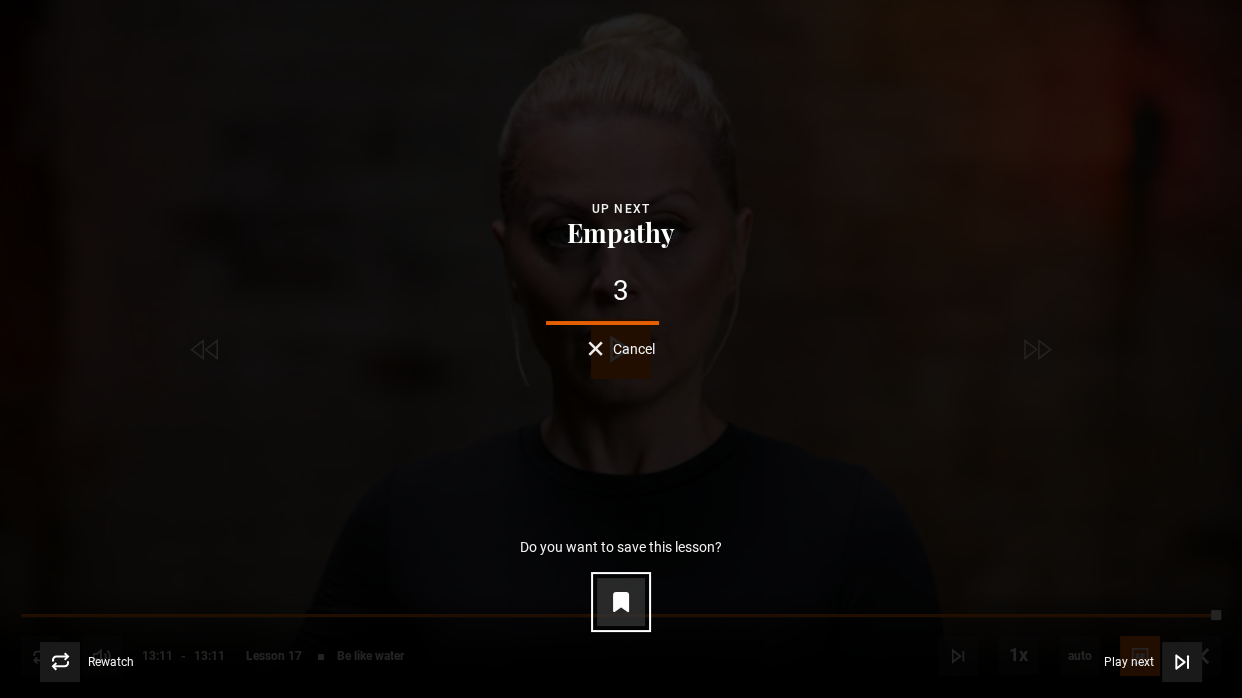 click 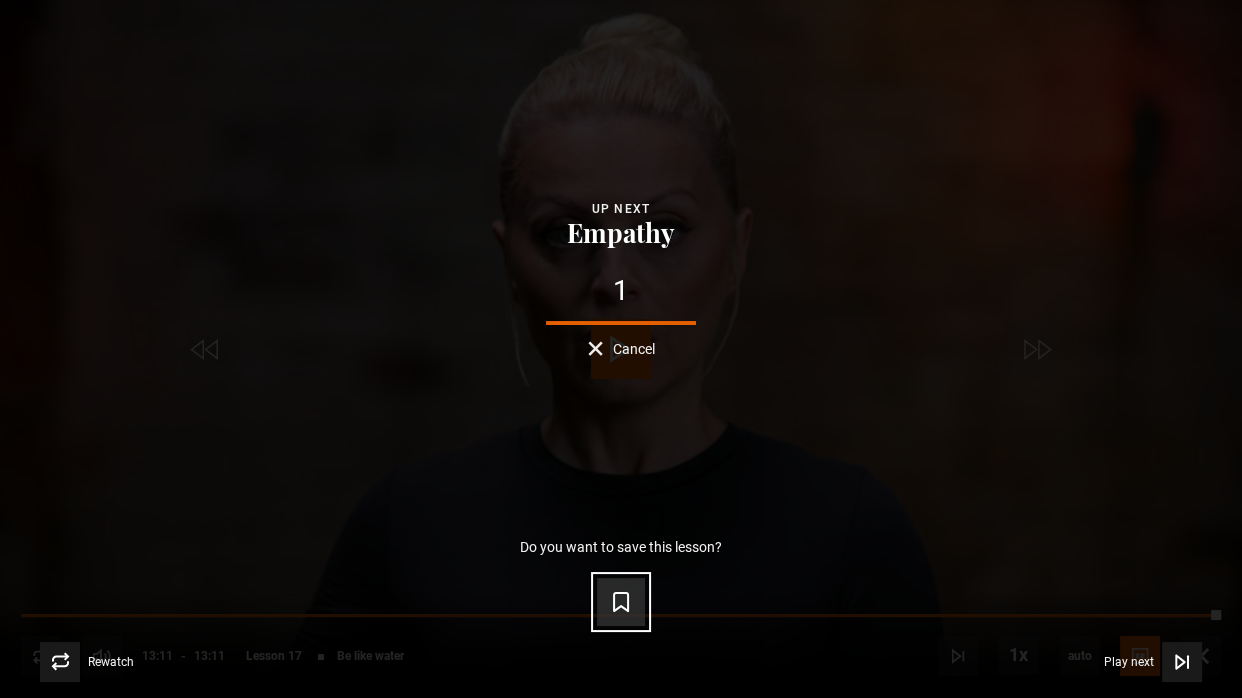 click 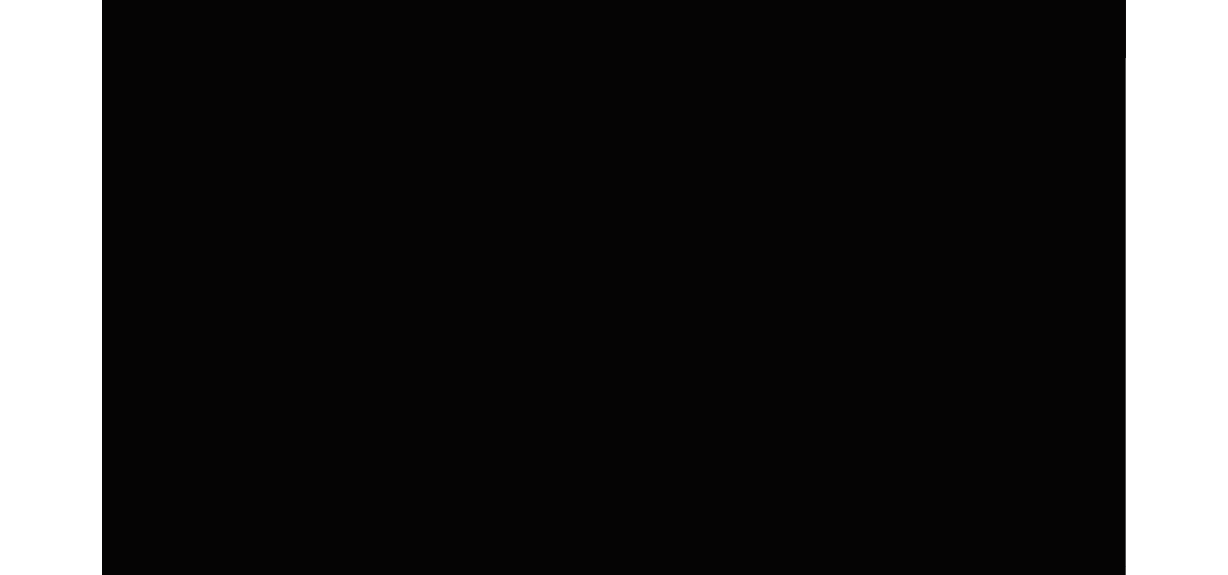 scroll, scrollTop: 828, scrollLeft: 0, axis: vertical 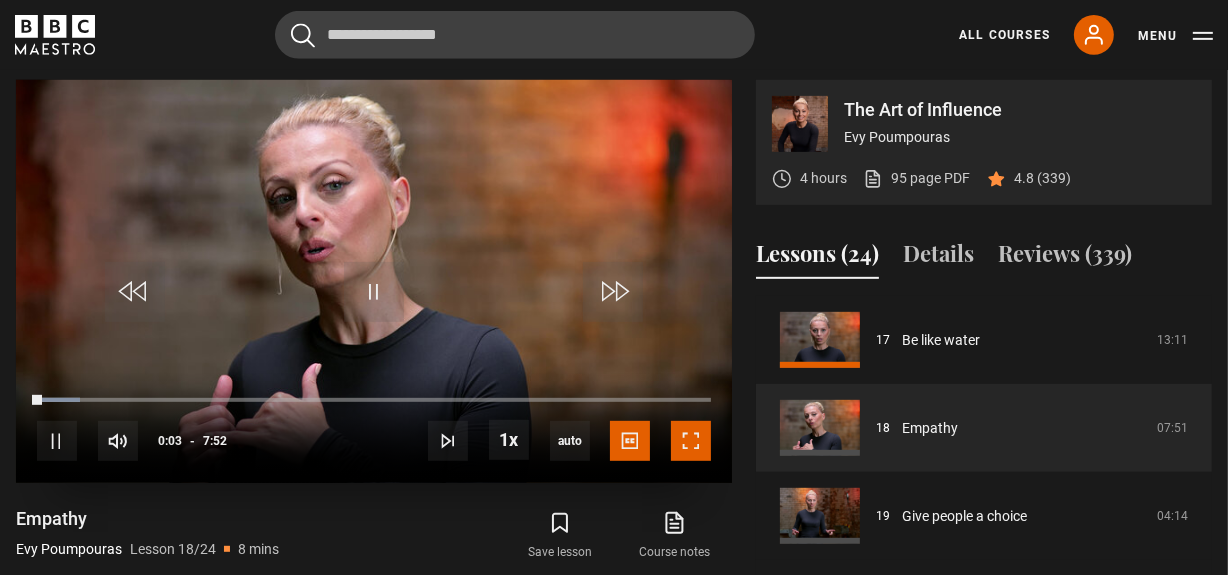 click at bounding box center [691, 441] 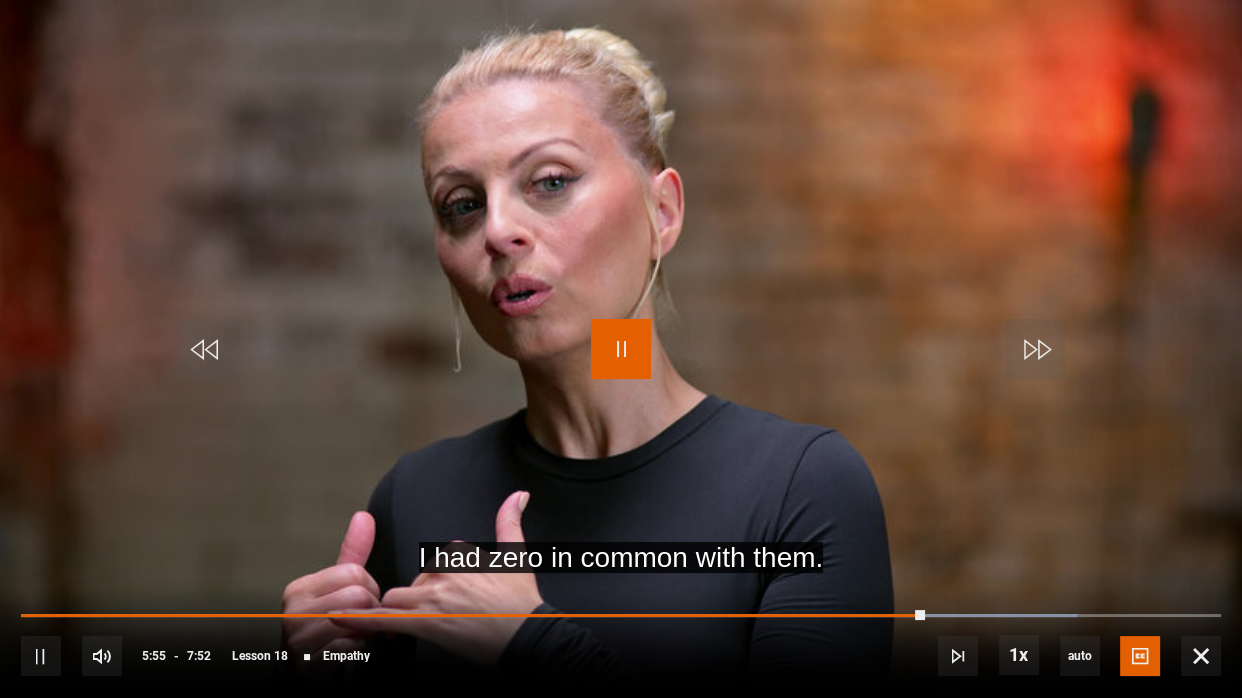 click at bounding box center [621, 349] 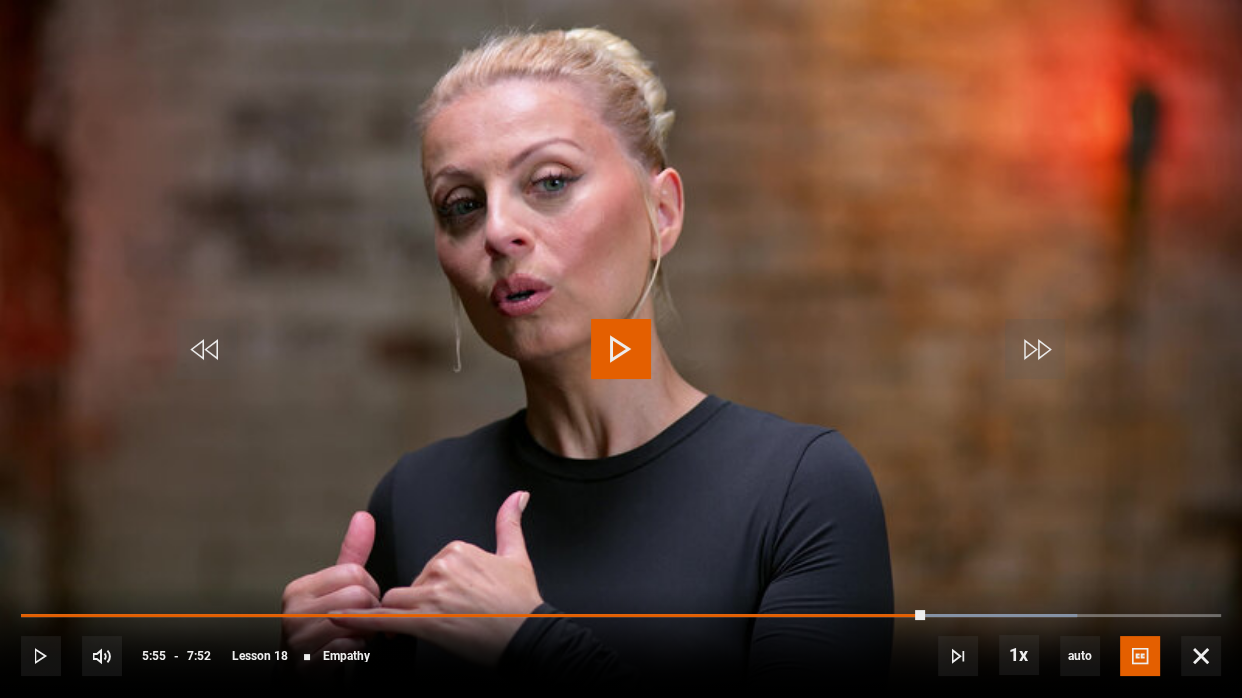 click at bounding box center (621, 349) 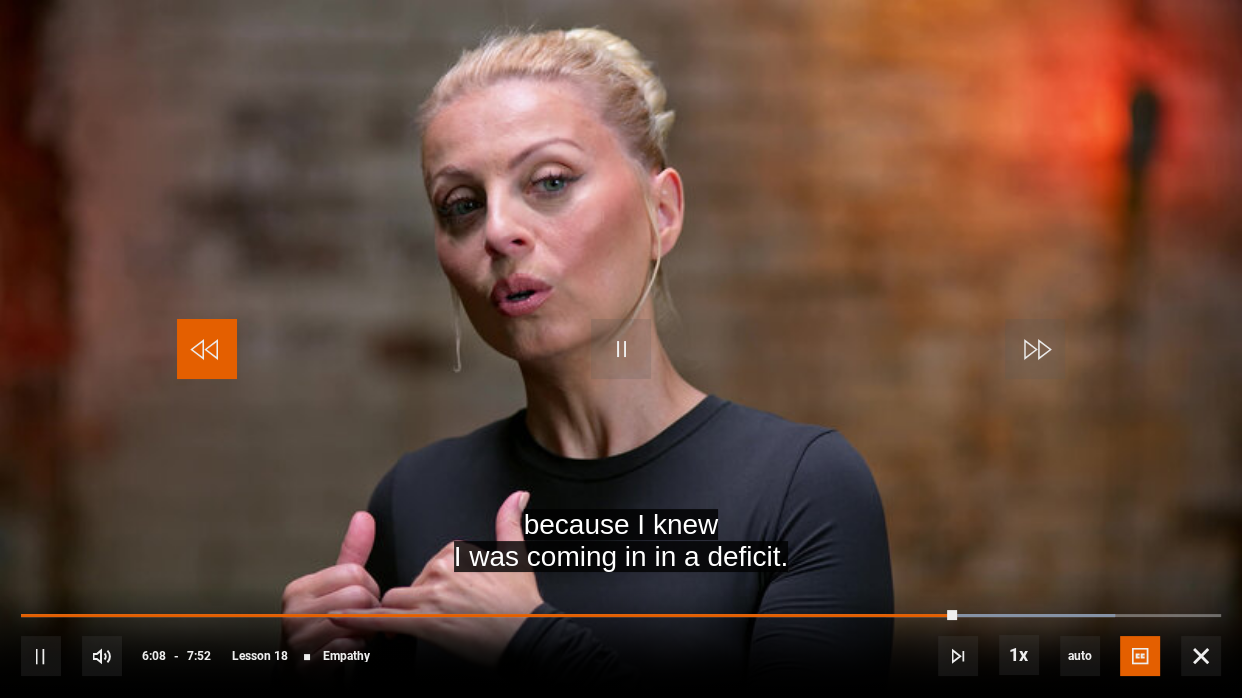 click at bounding box center [207, 349] 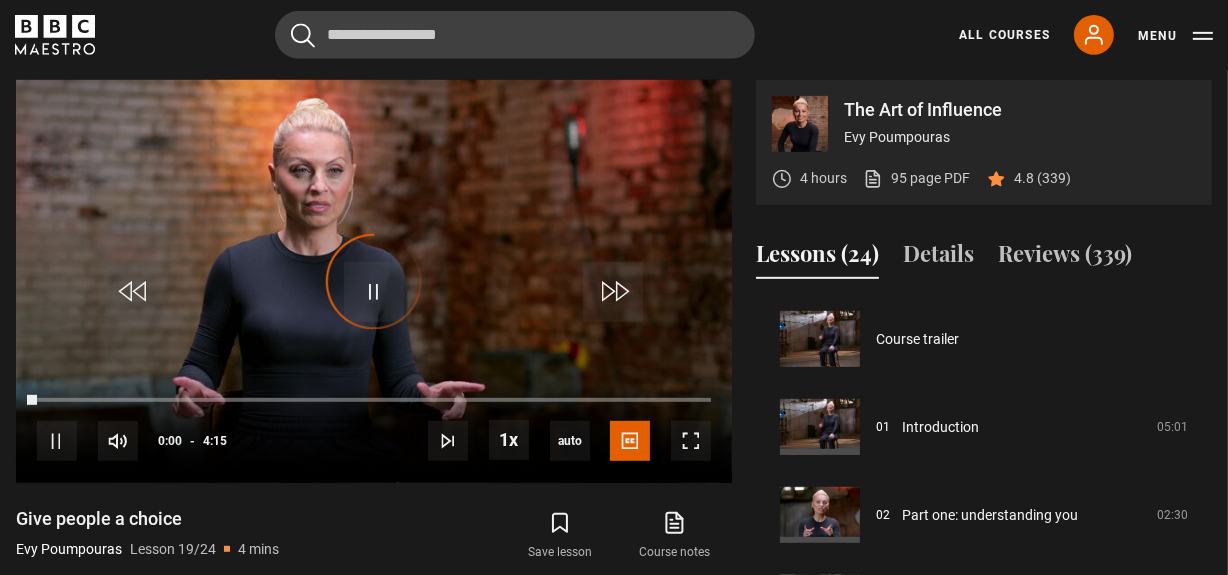 scroll, scrollTop: 1583, scrollLeft: 0, axis: vertical 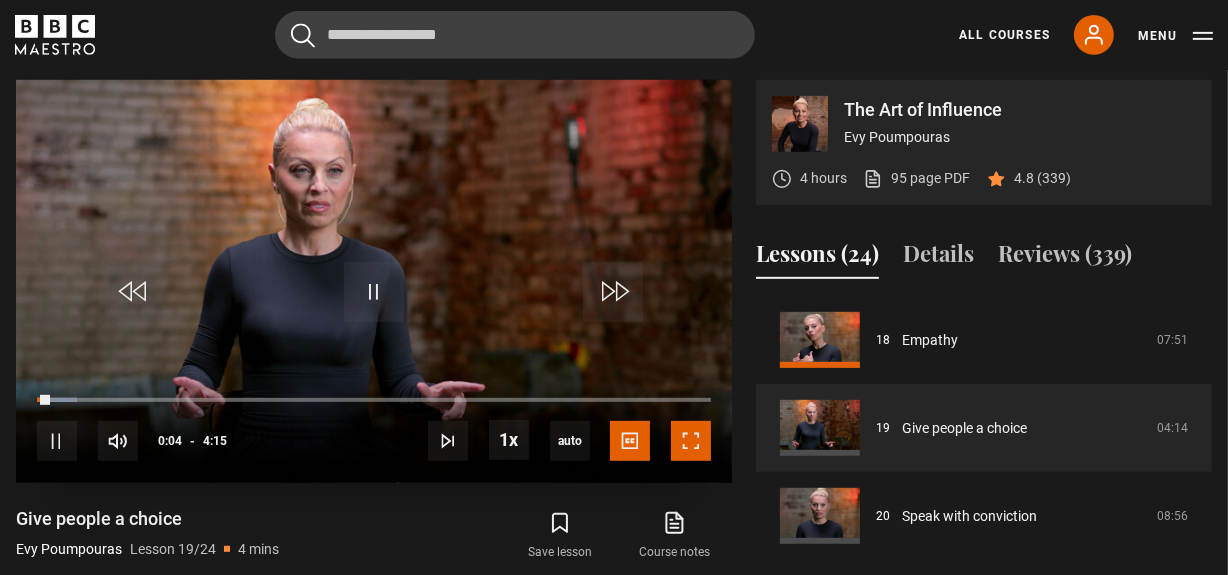 click at bounding box center [691, 441] 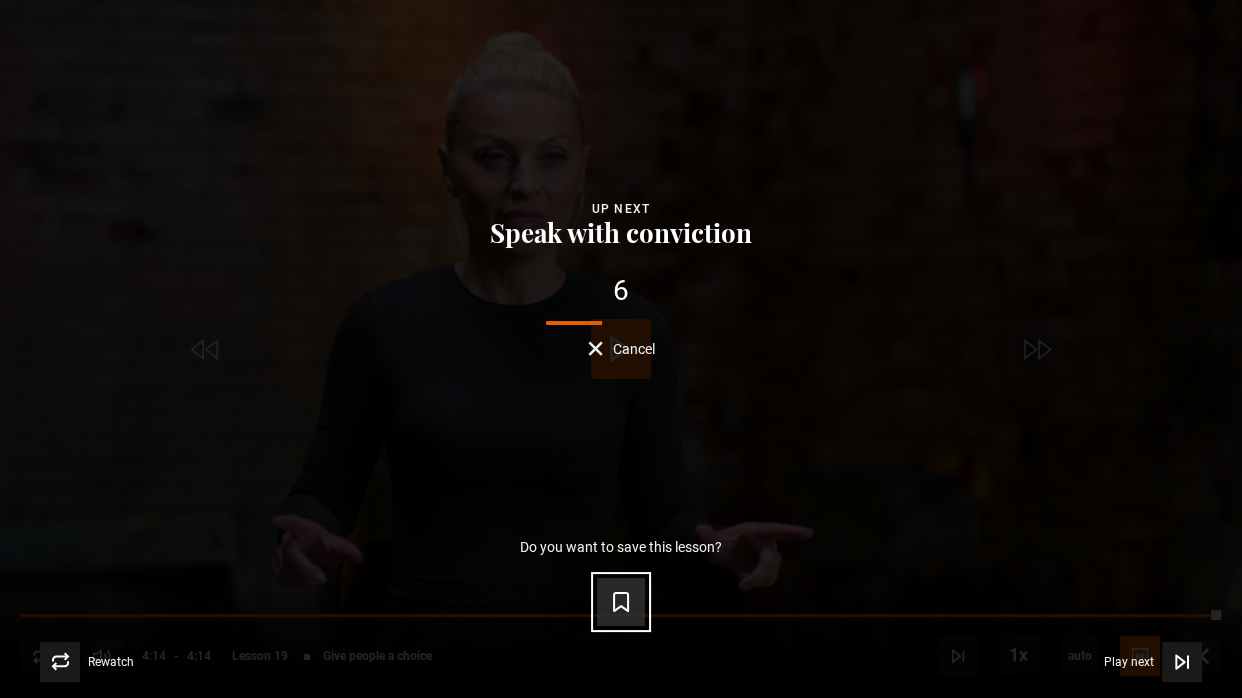 click 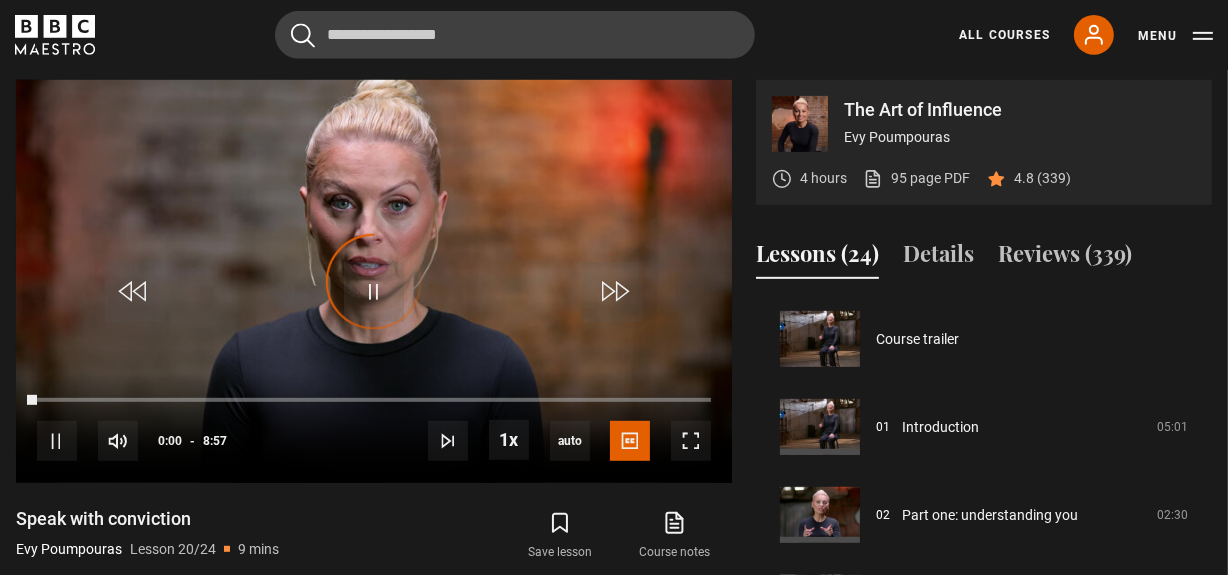 scroll, scrollTop: 1671, scrollLeft: 0, axis: vertical 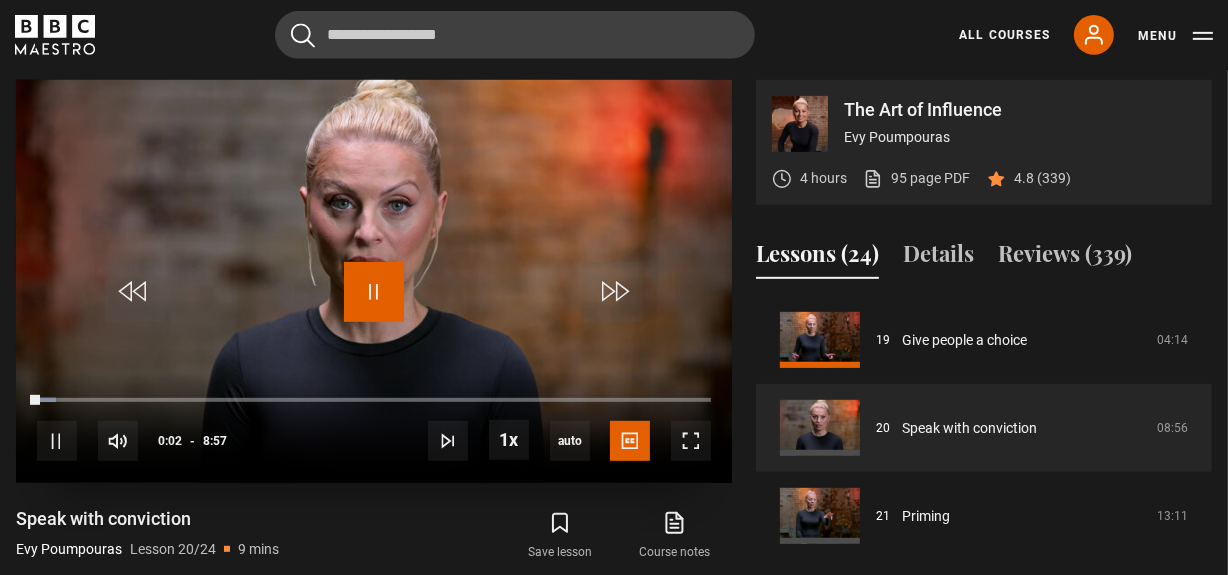 click at bounding box center [374, 292] 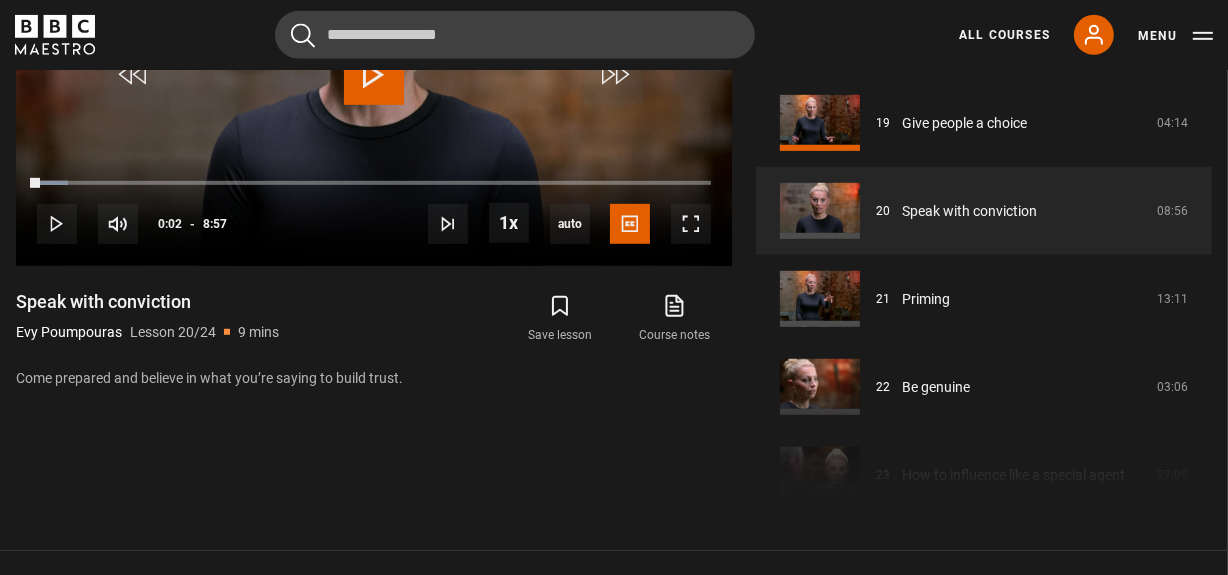 scroll, scrollTop: 1046, scrollLeft: 0, axis: vertical 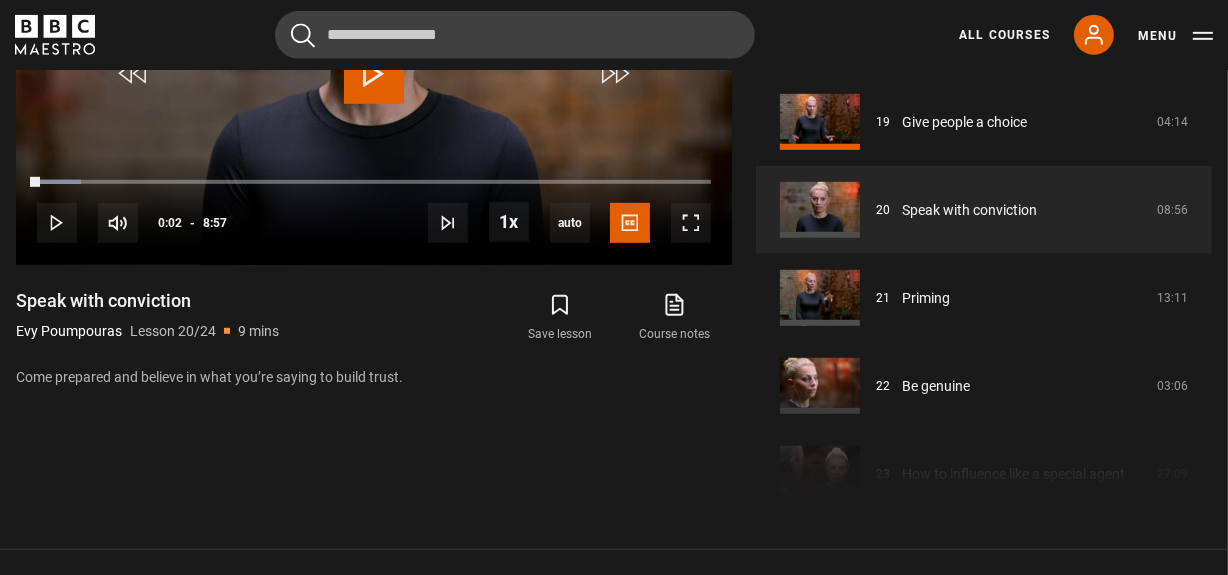 click on "Course trailer
01
Introduction
05:01
02
Part one: understanding you
02:30
03
Self-awareness
14:44
04
Self-regulation
07:03
05
Self-respect
10:10
06" at bounding box center (984, 293) 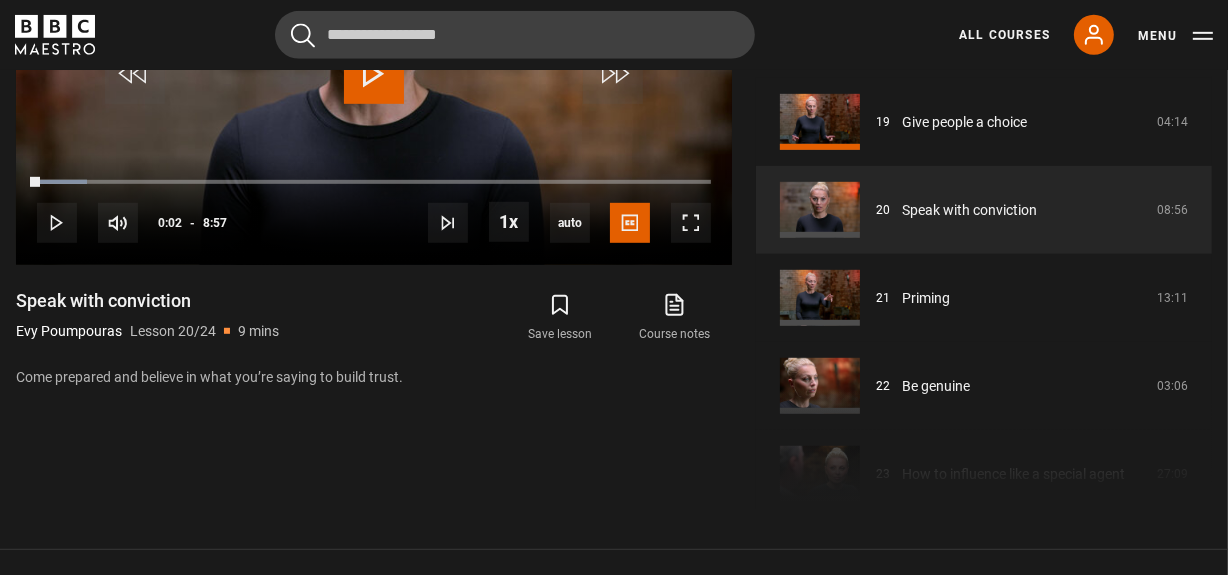 click on "Course trailer
01
Introduction
05:01
02
Part one: understanding you
02:30
03
Self-awareness
14:44
04
Self-regulation
07:03
05
Self-respect
10:10
06" at bounding box center (984, 293) 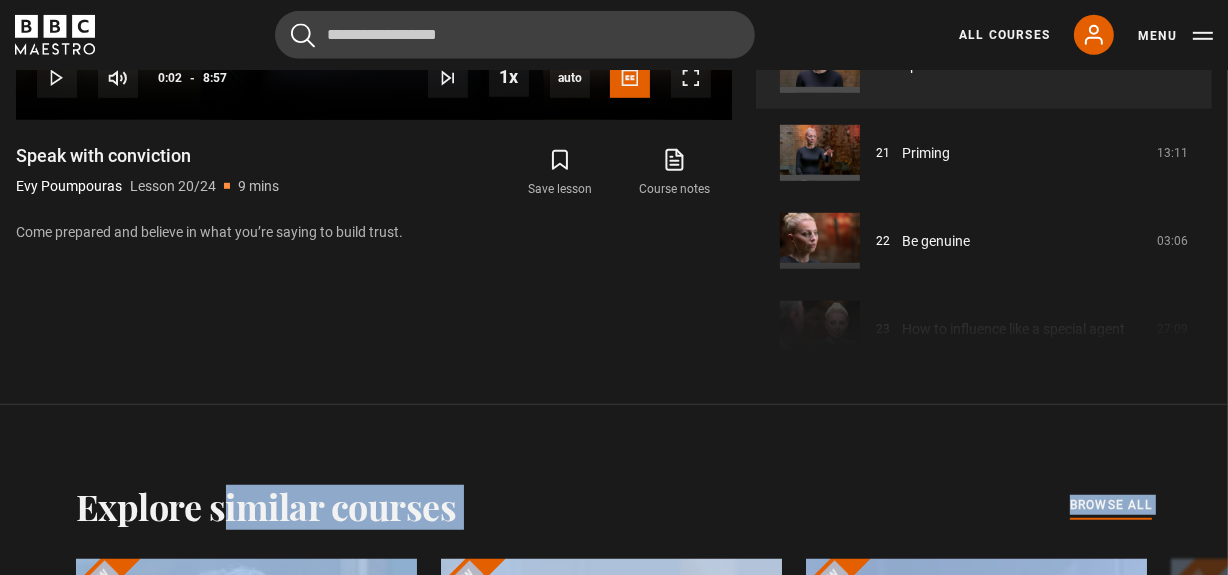 drag, startPoint x: 1208, startPoint y: 501, endPoint x: 1233, endPoint y: 557, distance: 61.326992 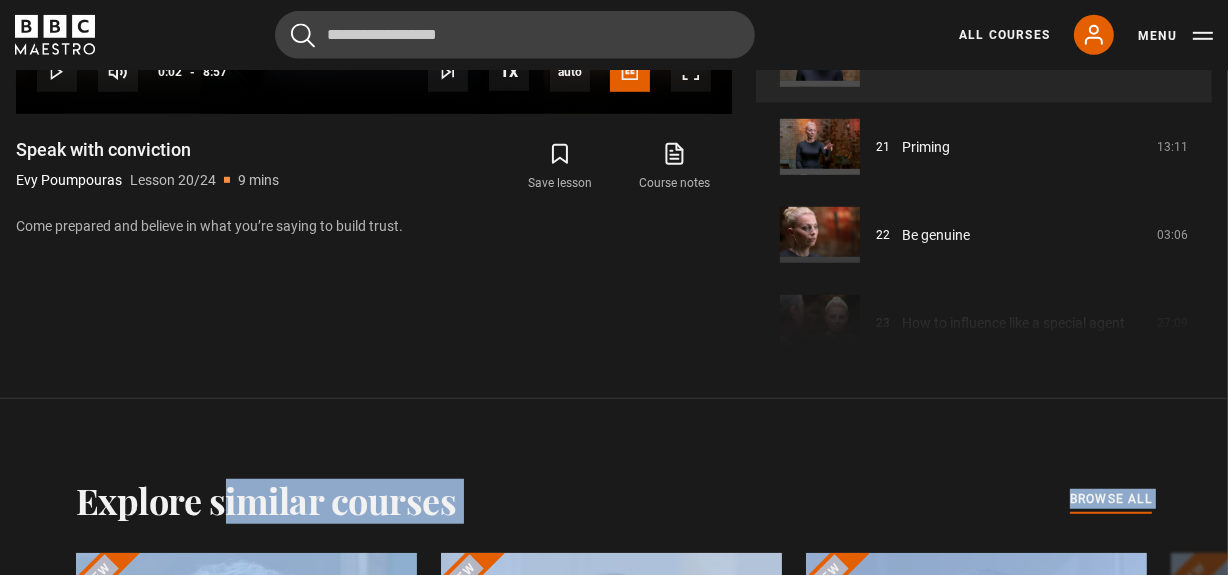 scroll, scrollTop: 694, scrollLeft: 0, axis: vertical 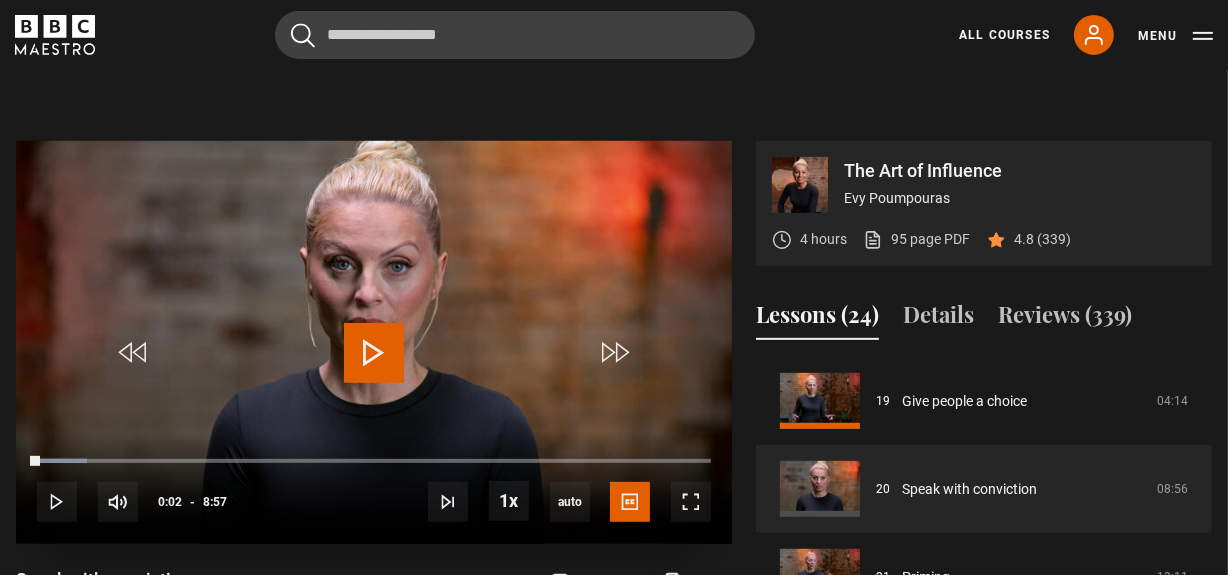 drag, startPoint x: 371, startPoint y: 345, endPoint x: 691, endPoint y: 496, distance: 353.83752 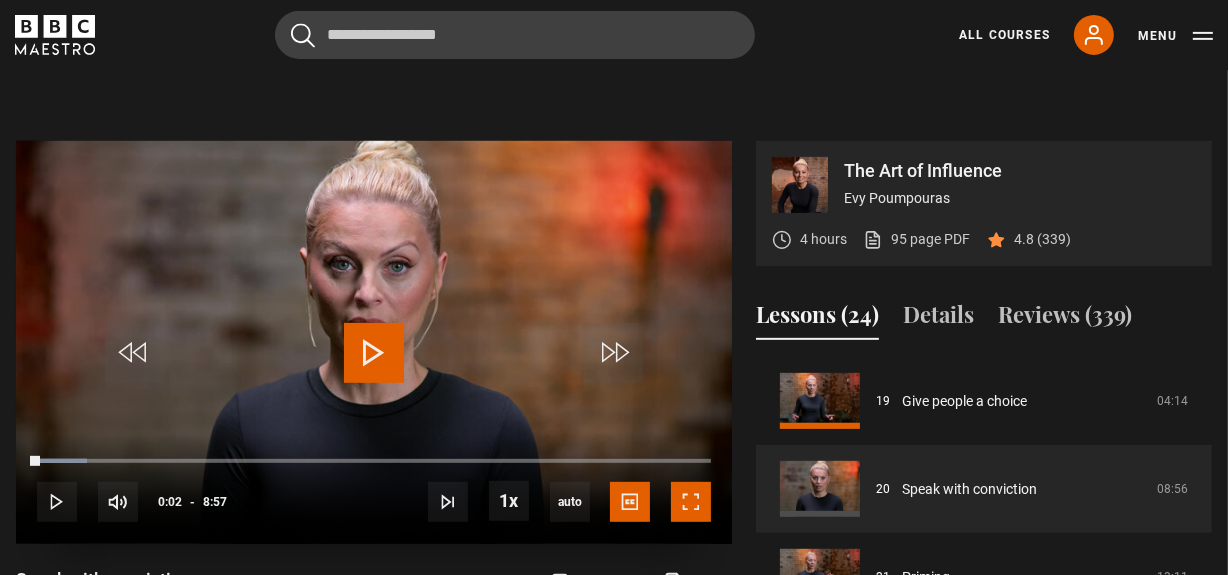 click at bounding box center [691, 502] 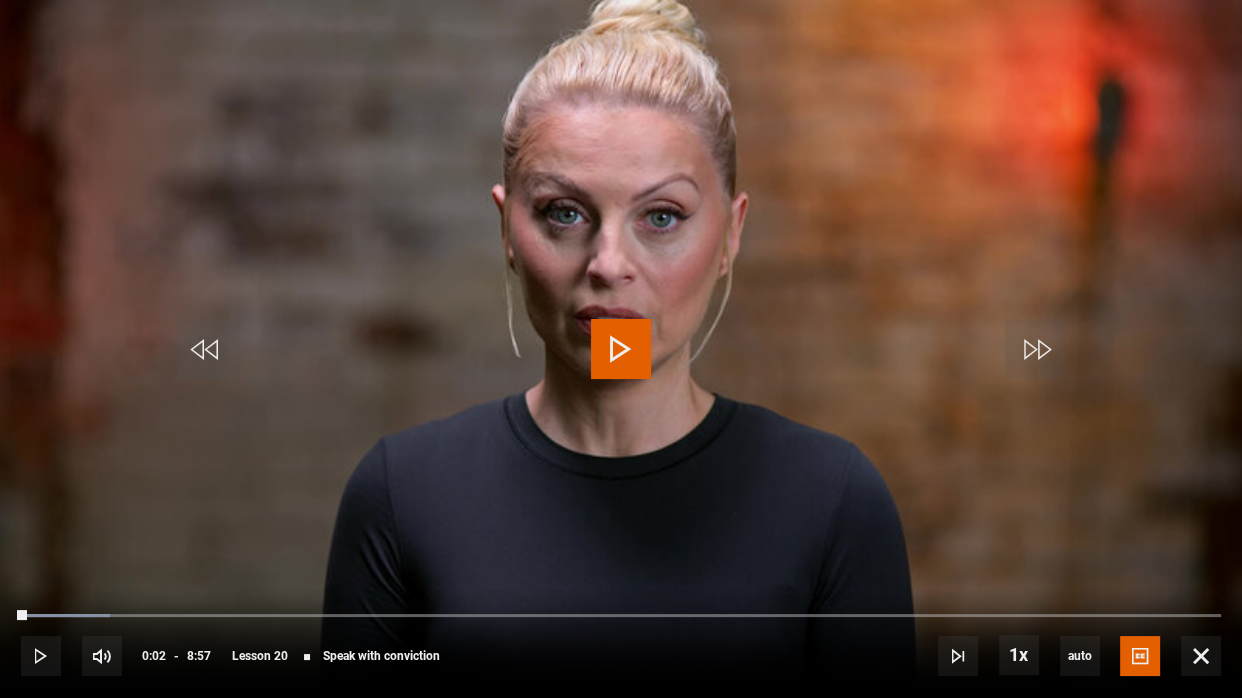 click at bounding box center (621, 349) 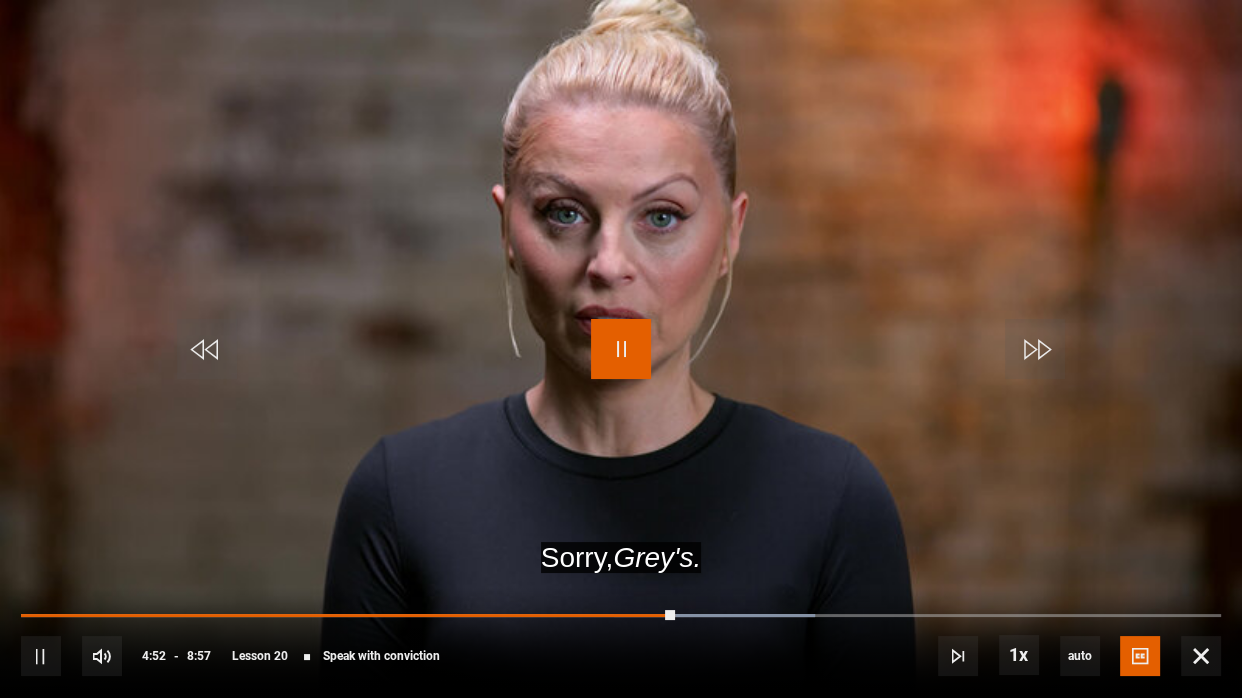 click at bounding box center (621, 349) 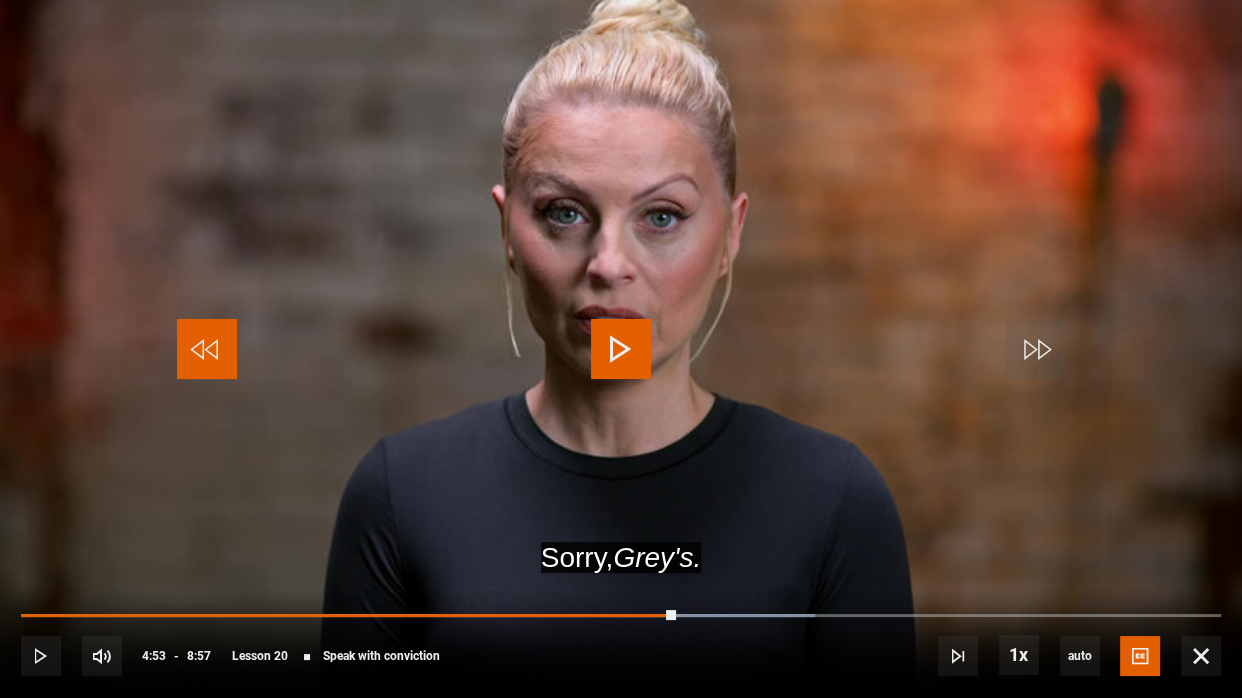 click at bounding box center (207, 349) 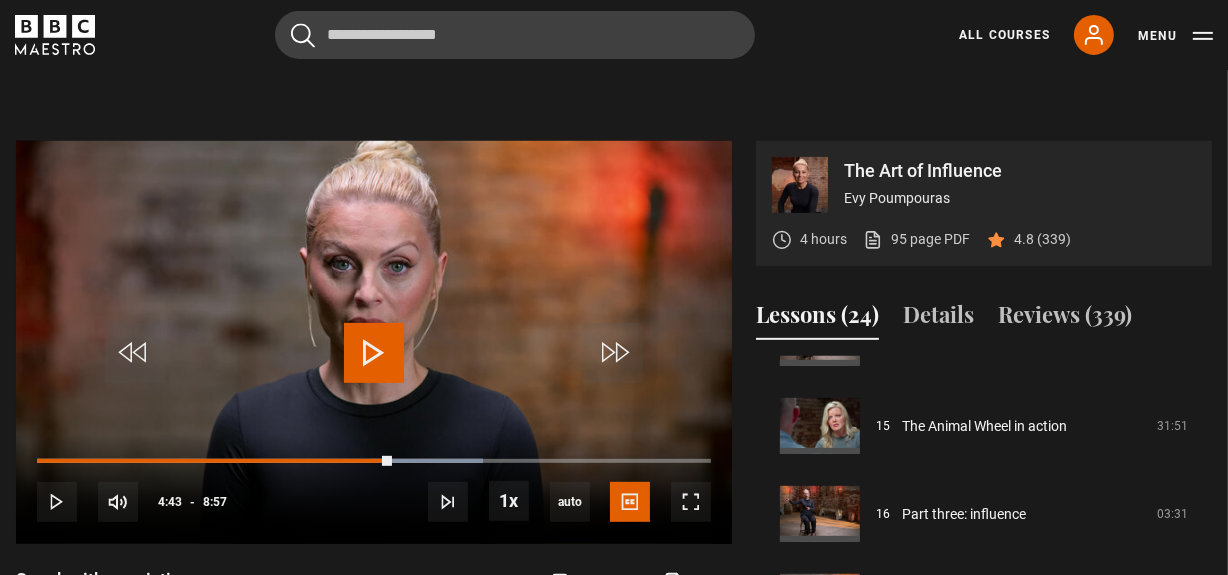 scroll, scrollTop: 917, scrollLeft: 0, axis: vertical 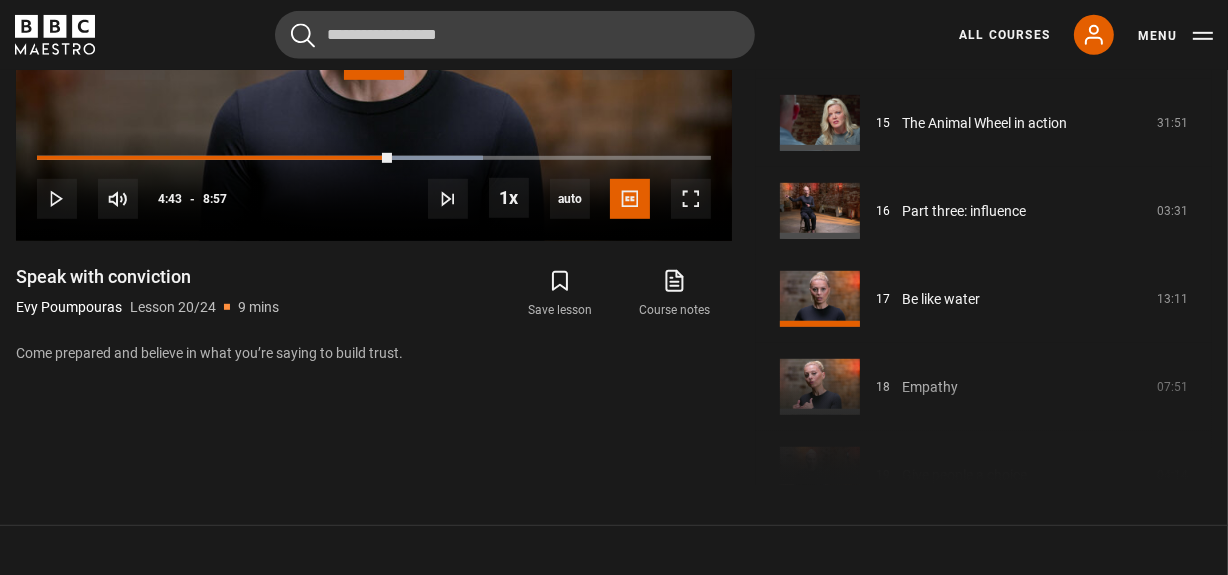 click on "Course trailer
01
Introduction
05:01
02
Part one: understanding you
02:30
03
Self-awareness
14:44
04
Self-regulation
07:03
05
Self-respect
10:10
06" at bounding box center (984, 269) 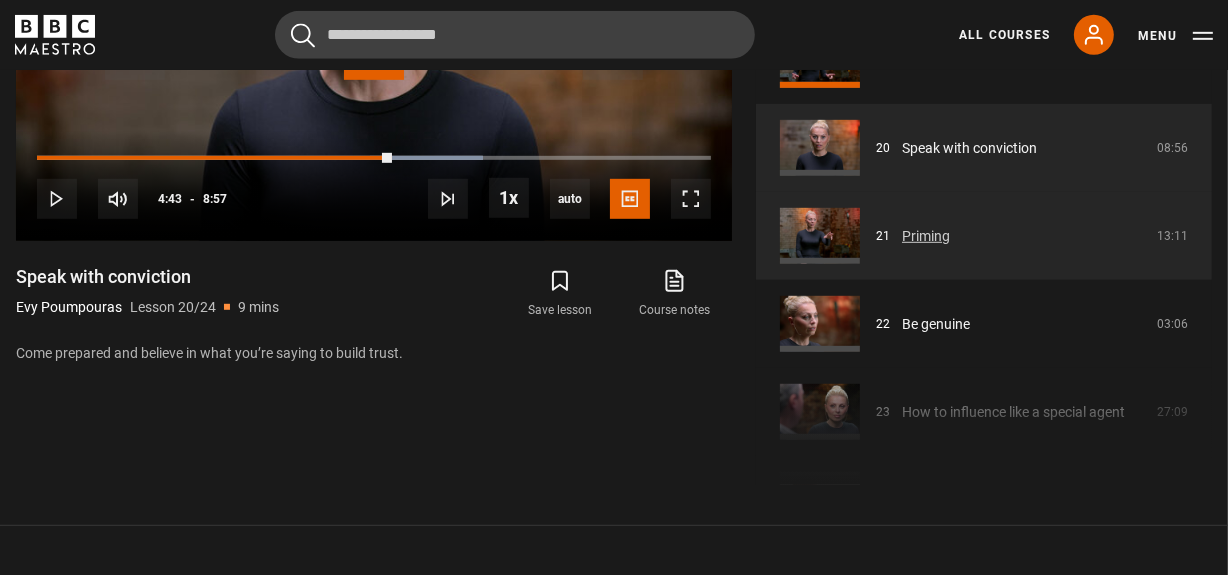 scroll, scrollTop: 1677, scrollLeft: 0, axis: vertical 